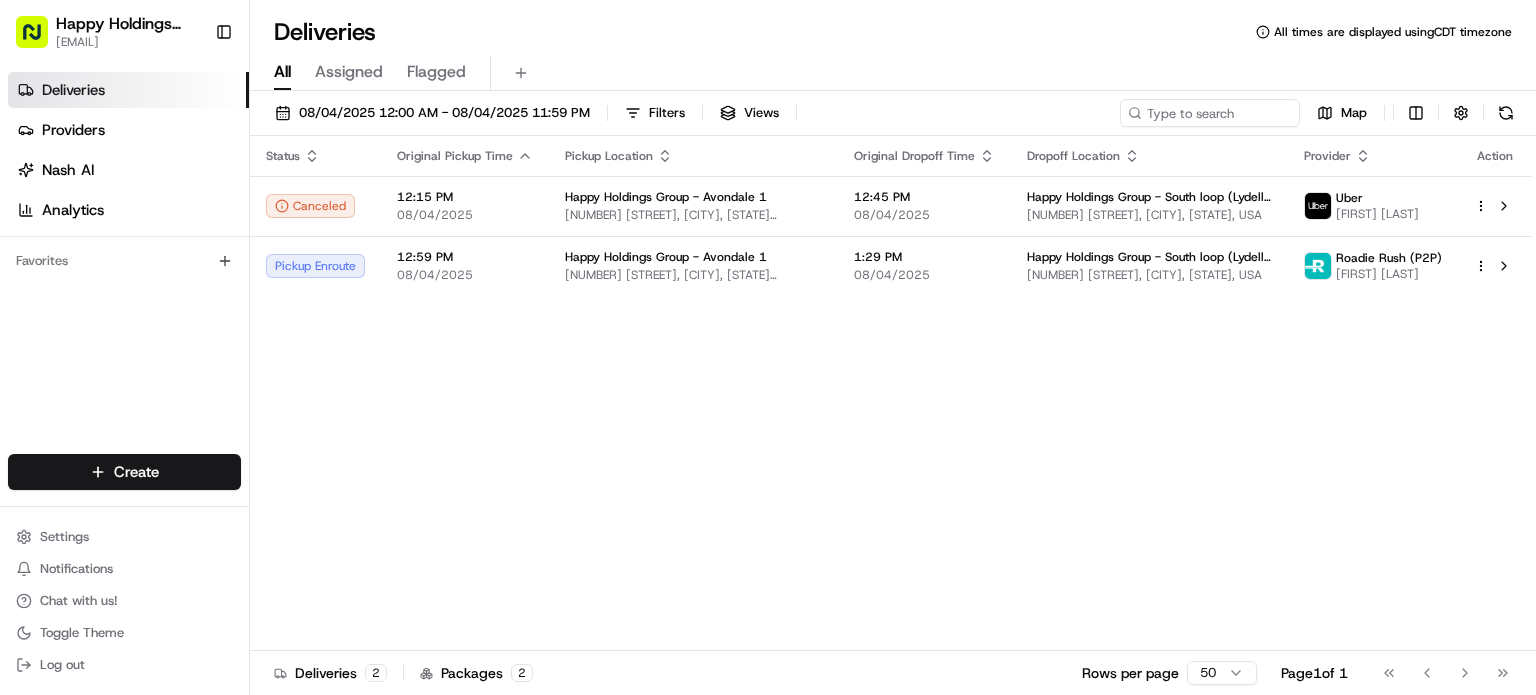 scroll, scrollTop: 0, scrollLeft: 0, axis: both 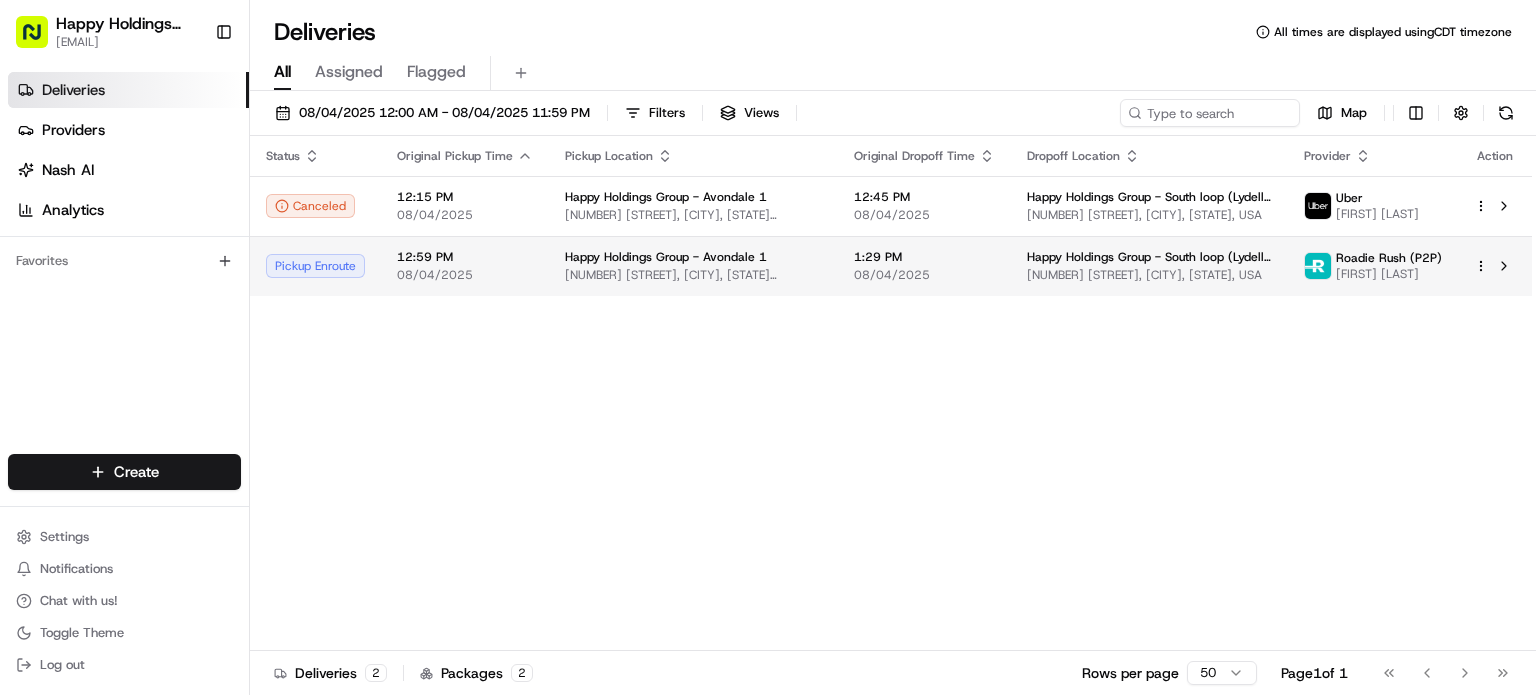 click on "[TIME] [DATE]" at bounding box center (924, 266) 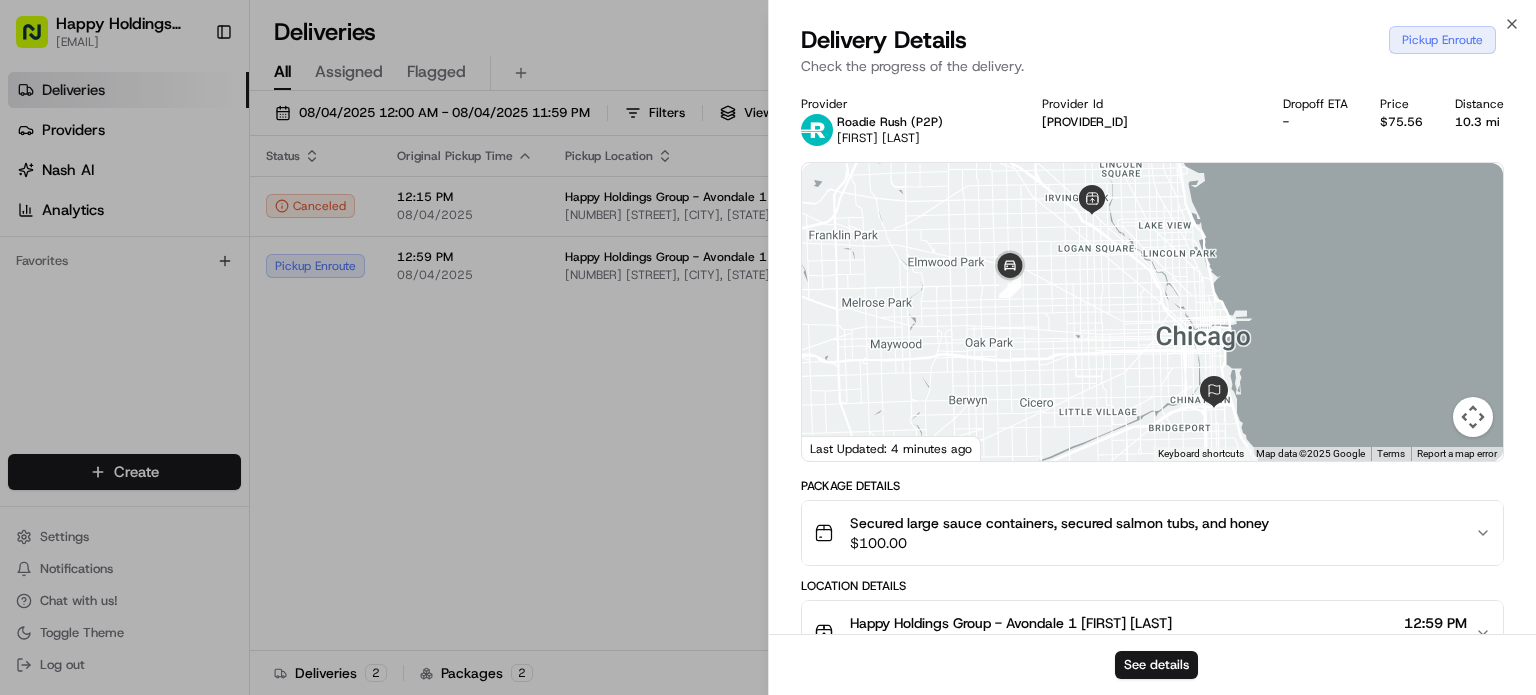 scroll, scrollTop: 404, scrollLeft: 0, axis: vertical 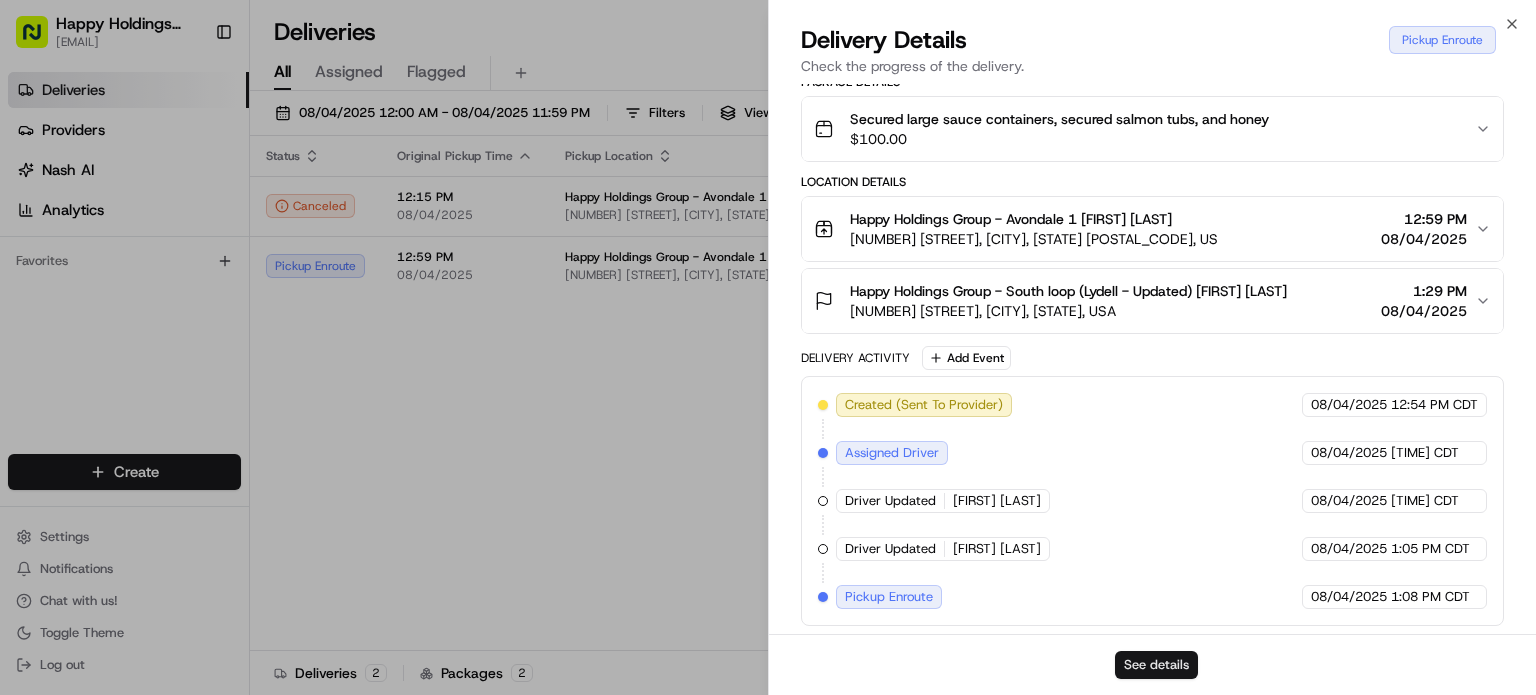 click on "See details" at bounding box center [1156, 665] 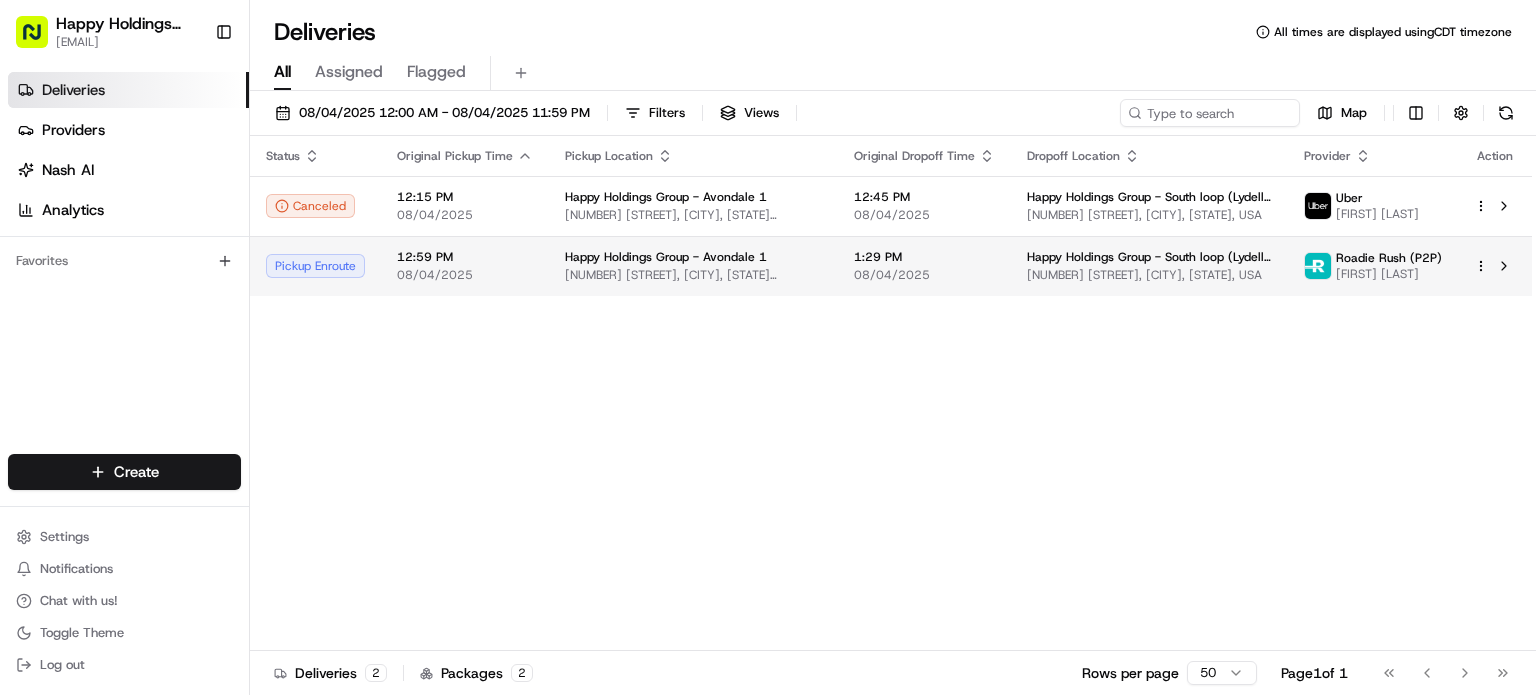 click on "Happy Holdings Group - South loop (Lydell - Updated)" at bounding box center (1149, 257) 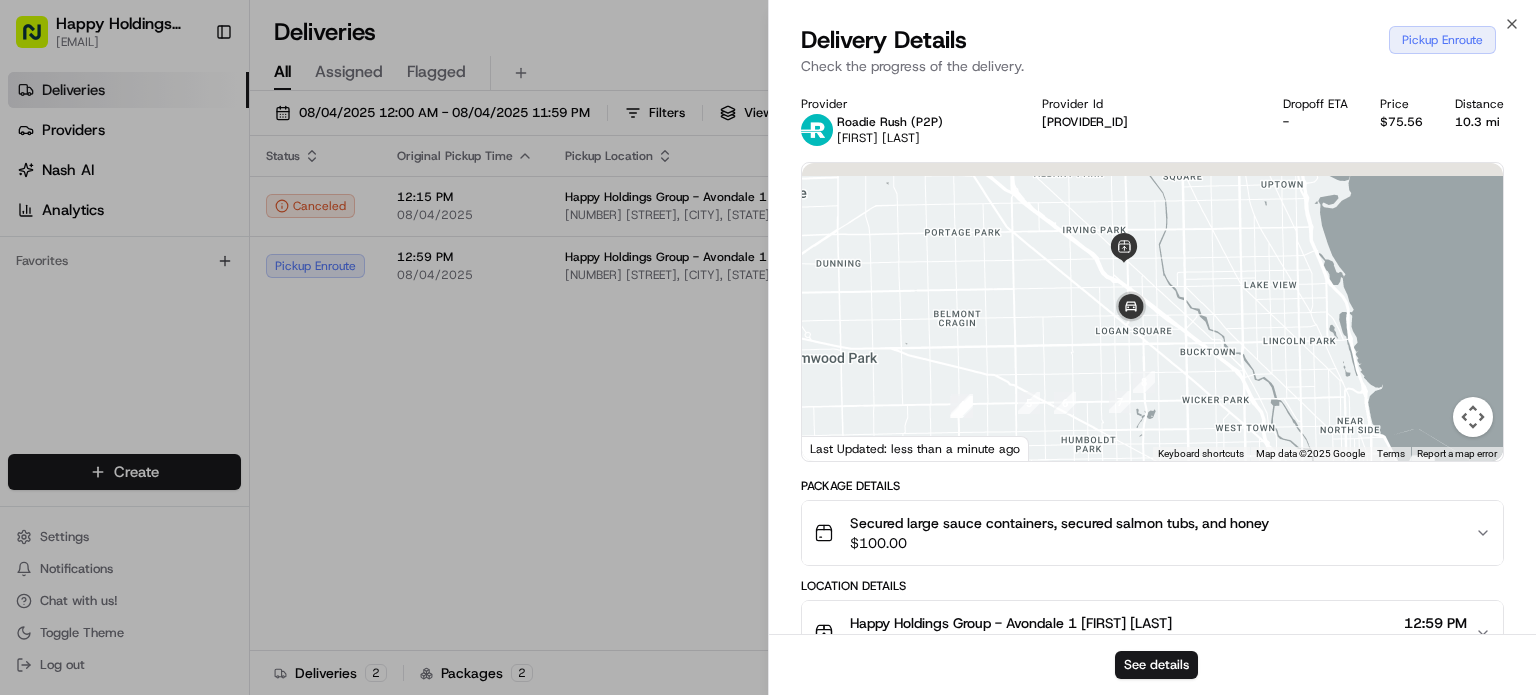 drag, startPoint x: 1124, startPoint y: 252, endPoint x: 1132, endPoint y: 395, distance: 143.2236 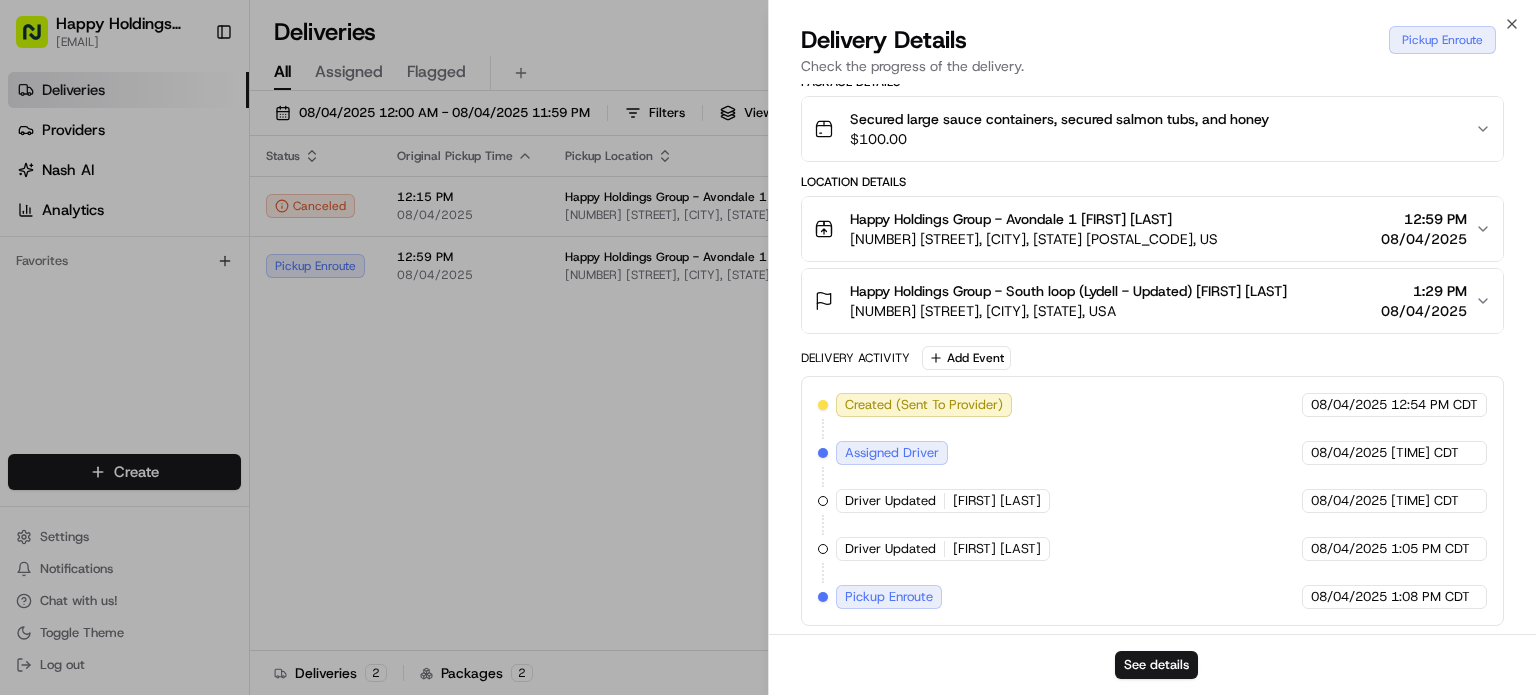 scroll, scrollTop: 0, scrollLeft: 0, axis: both 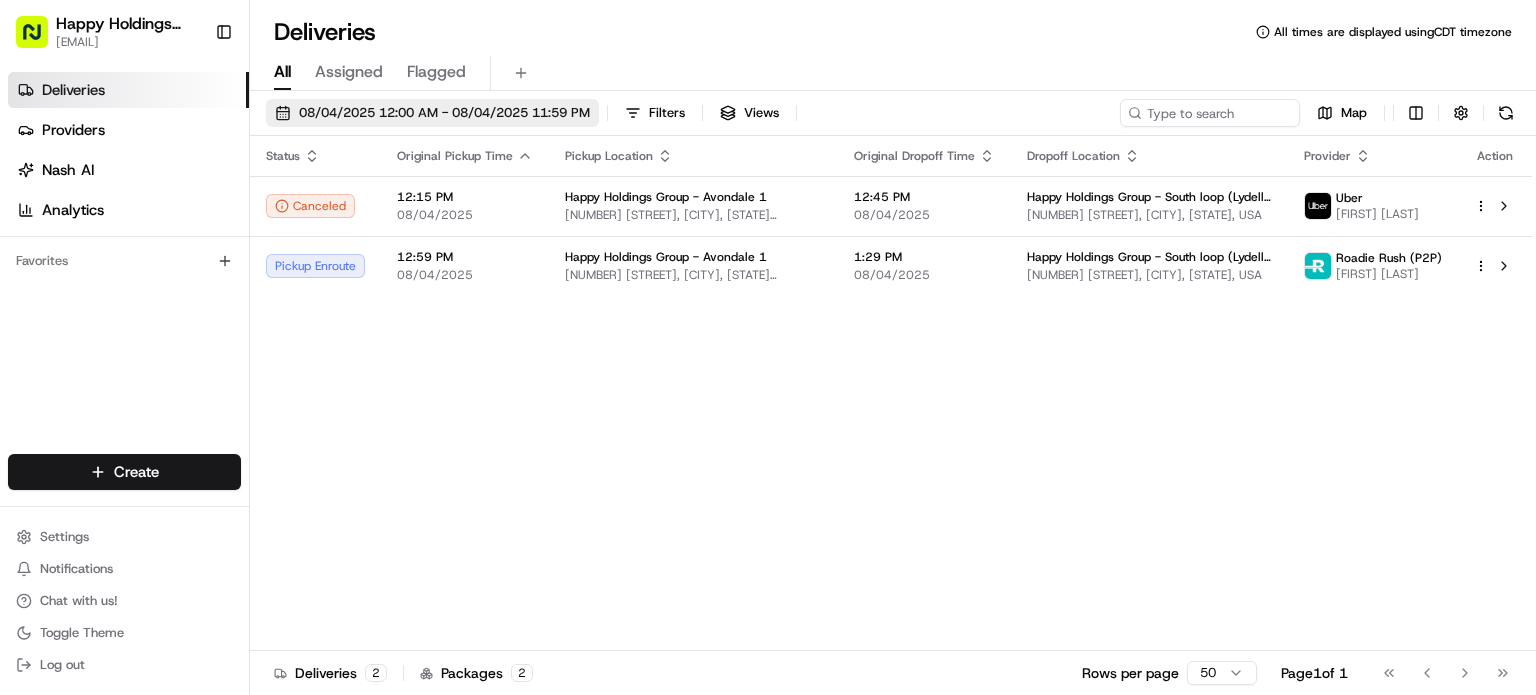 click on "08/04/2025 12:00 AM - 08/04/2025 11:59 PM" at bounding box center [432, 113] 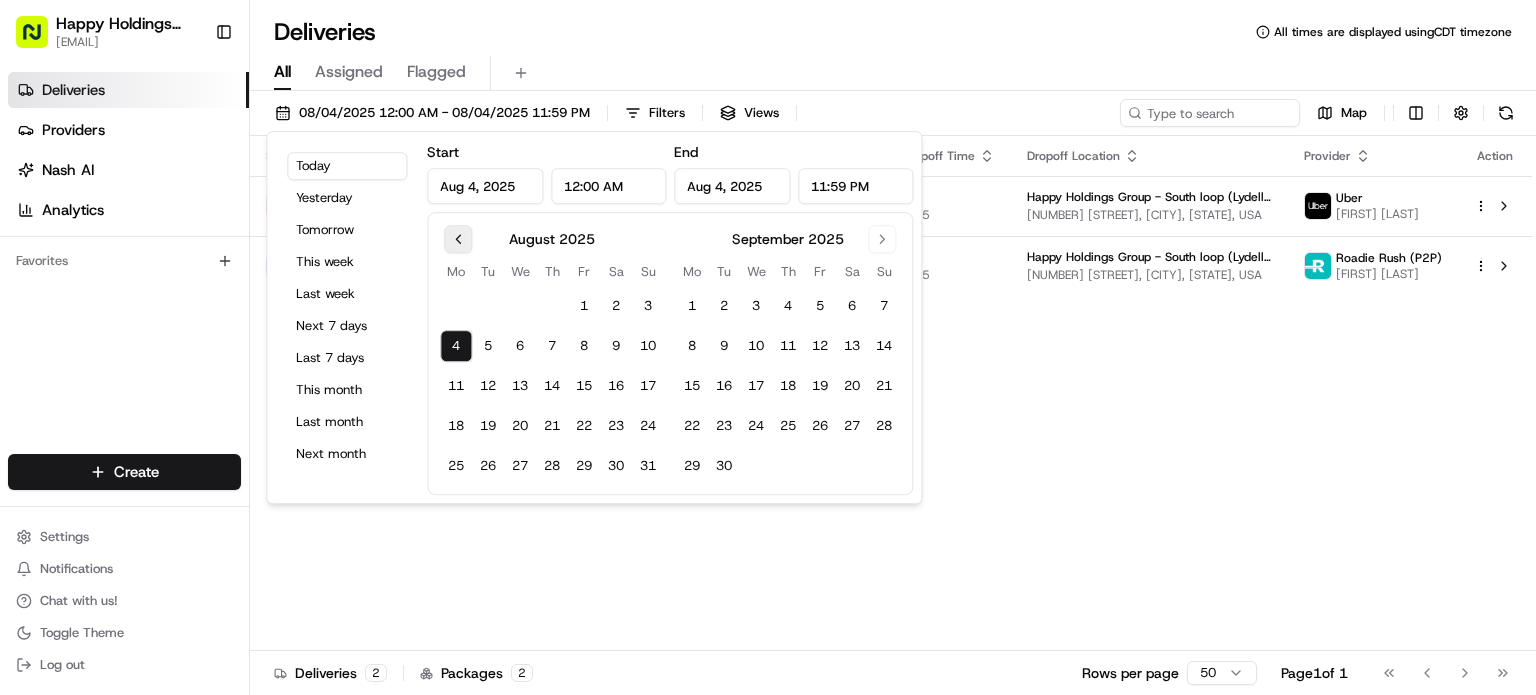 click at bounding box center [458, 239] 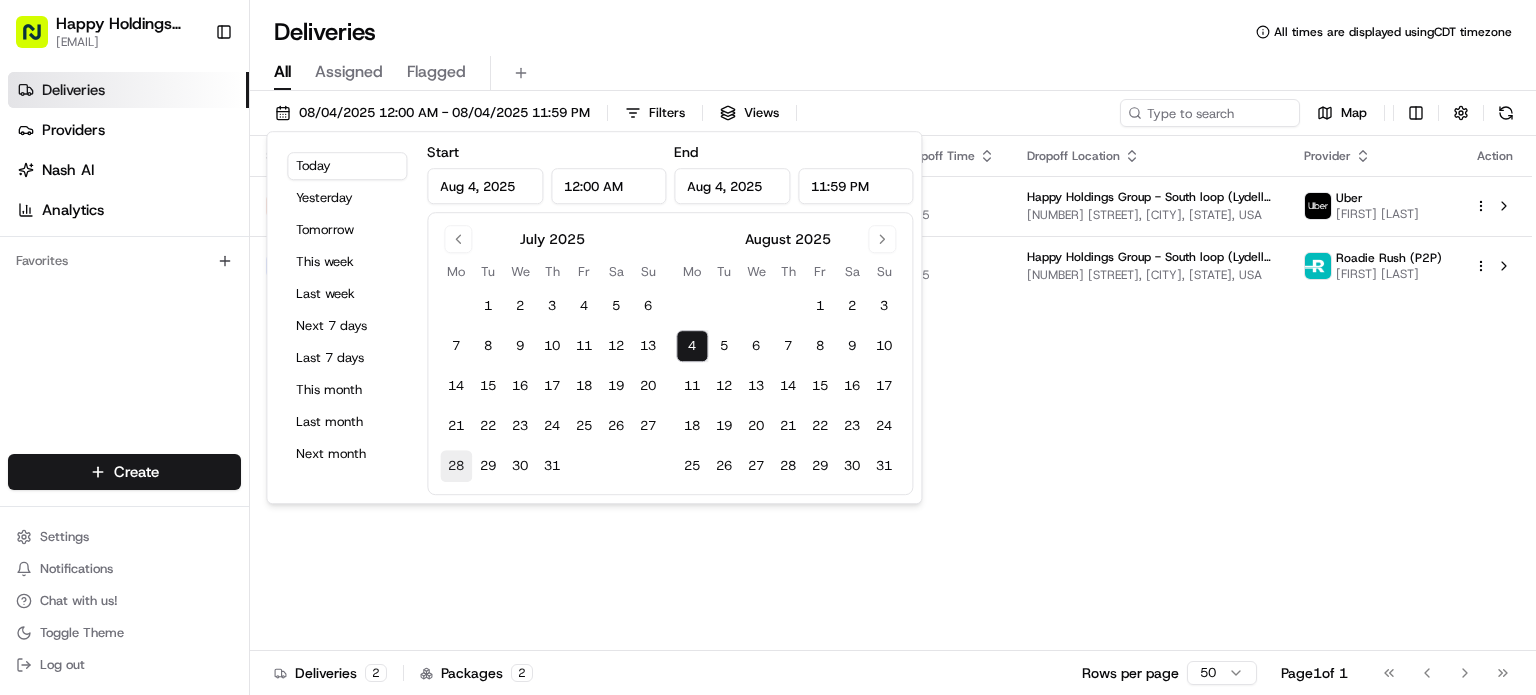 click on "28" at bounding box center (456, 466) 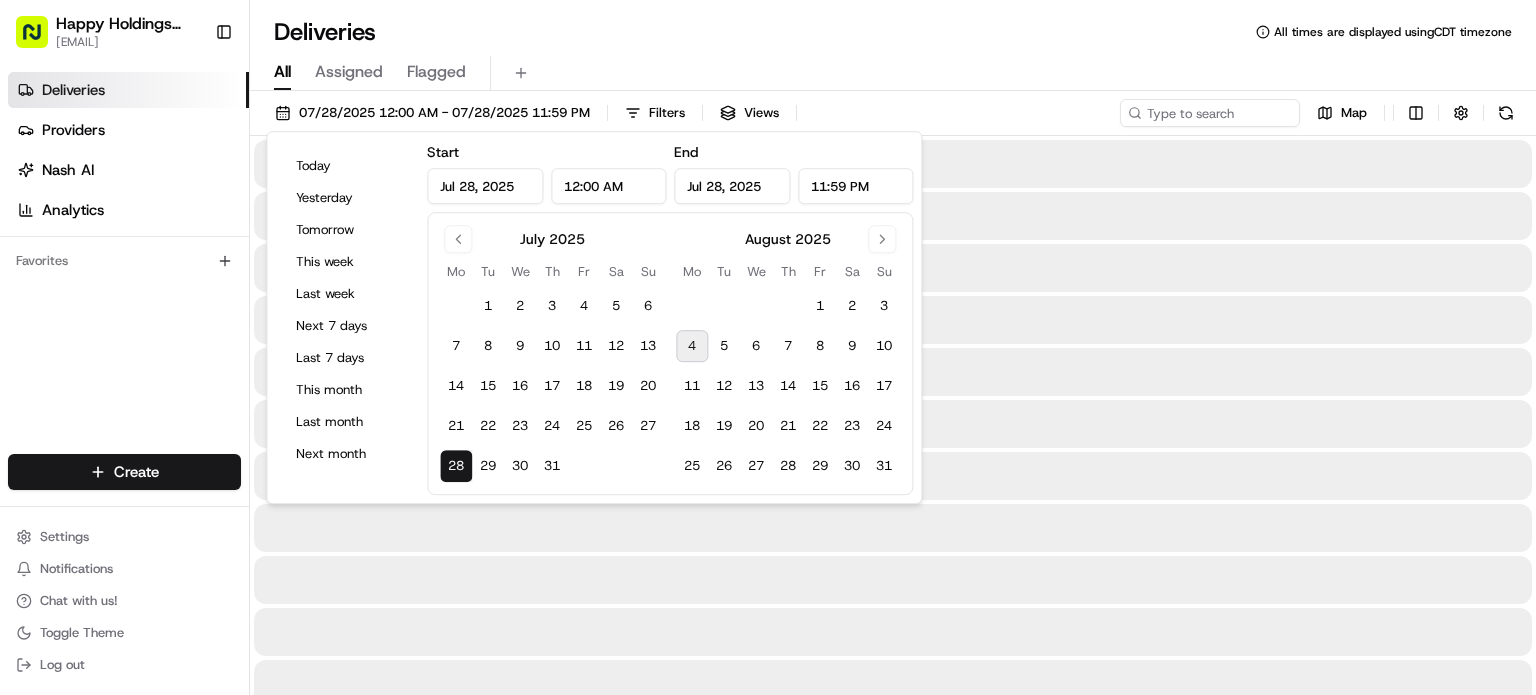 type on "Jul 28, 2025" 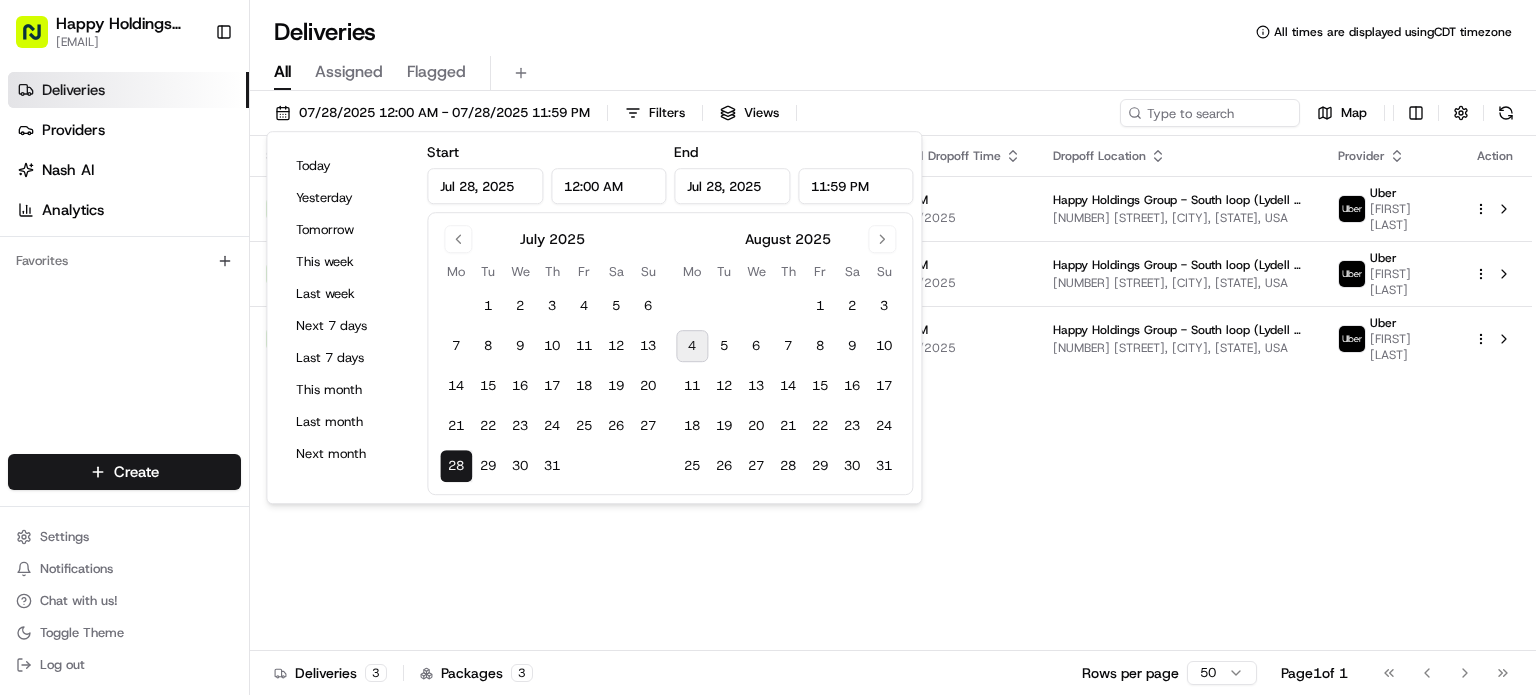 click on "Deliveries All times are displayed using  CDT   timezone" at bounding box center [893, 32] 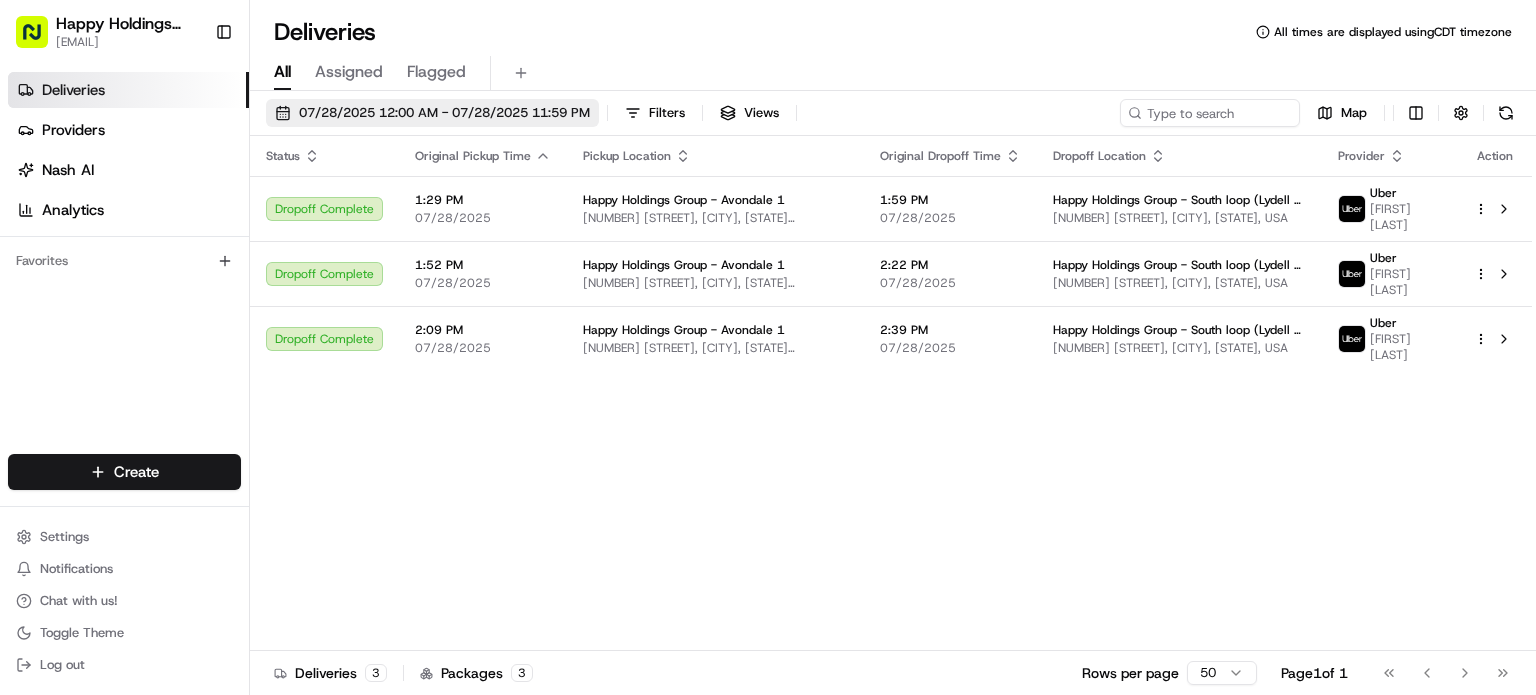 click on "07/28/2025 12:00 AM - 07/28/2025 11:59 PM" at bounding box center (444, 113) 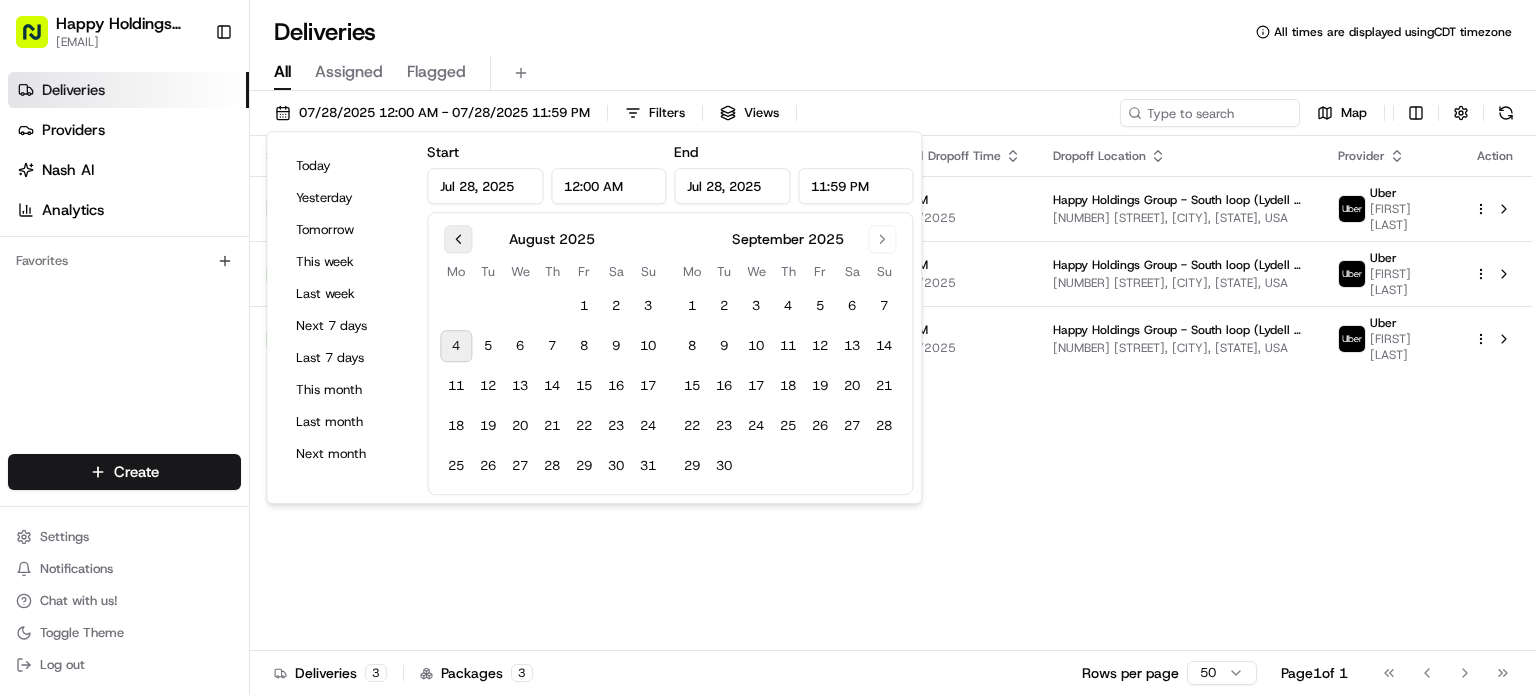 click at bounding box center [458, 239] 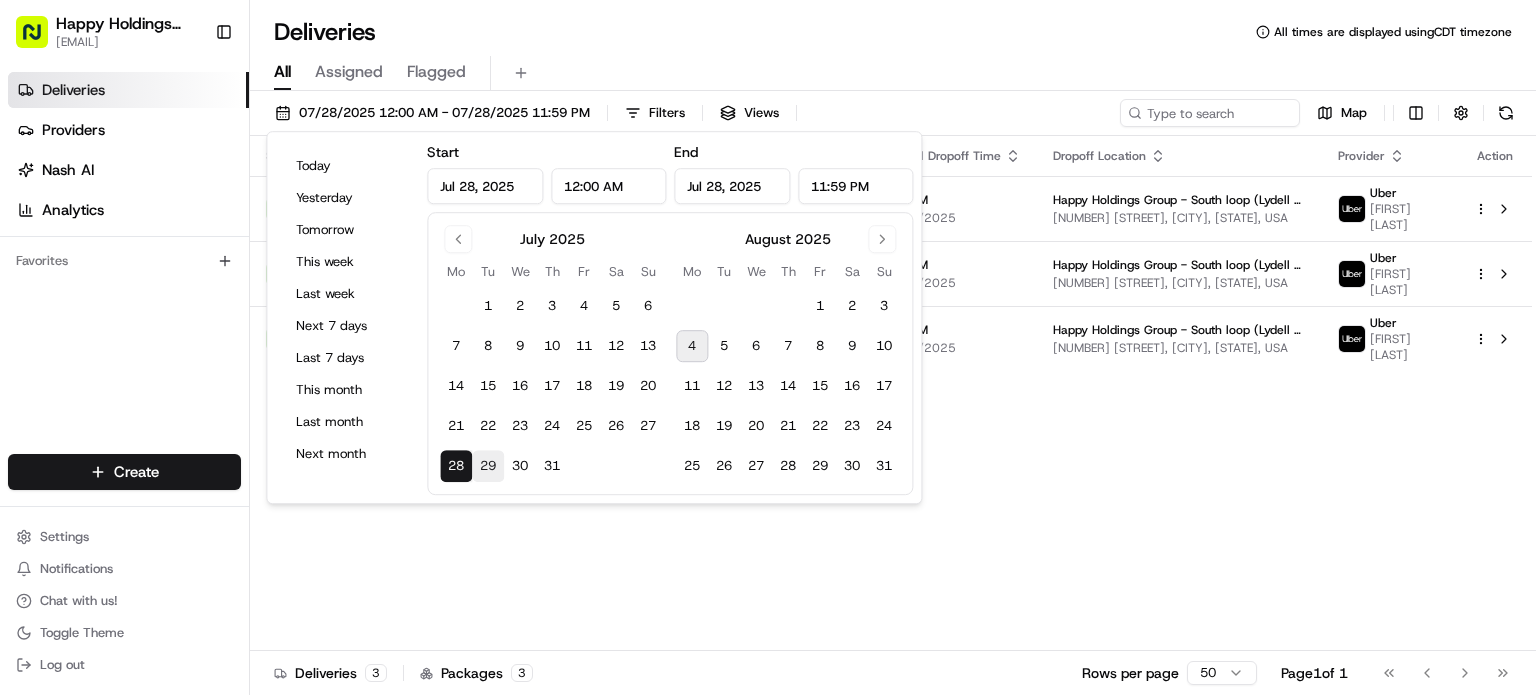 click on "29" at bounding box center [488, 466] 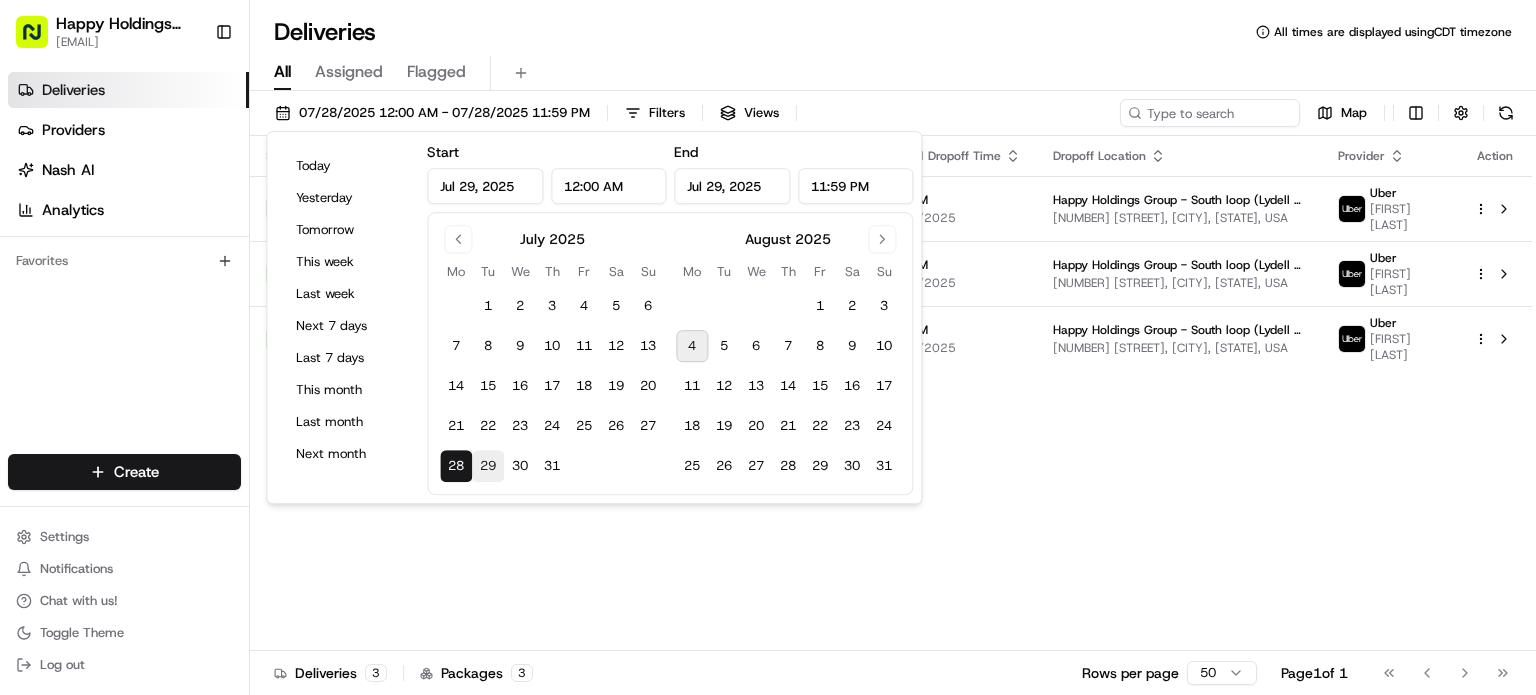 click on "29" at bounding box center [488, 466] 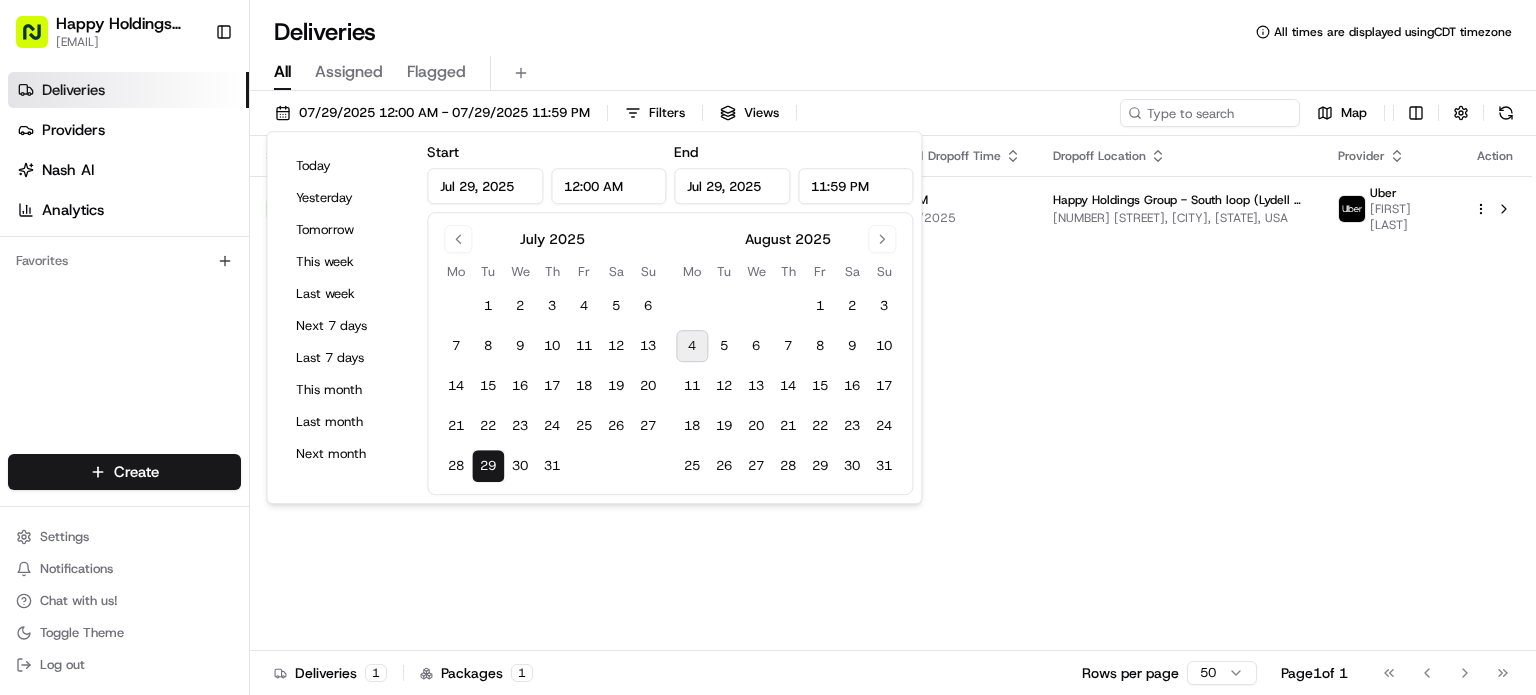 click on "All Assigned Flagged" at bounding box center (893, 73) 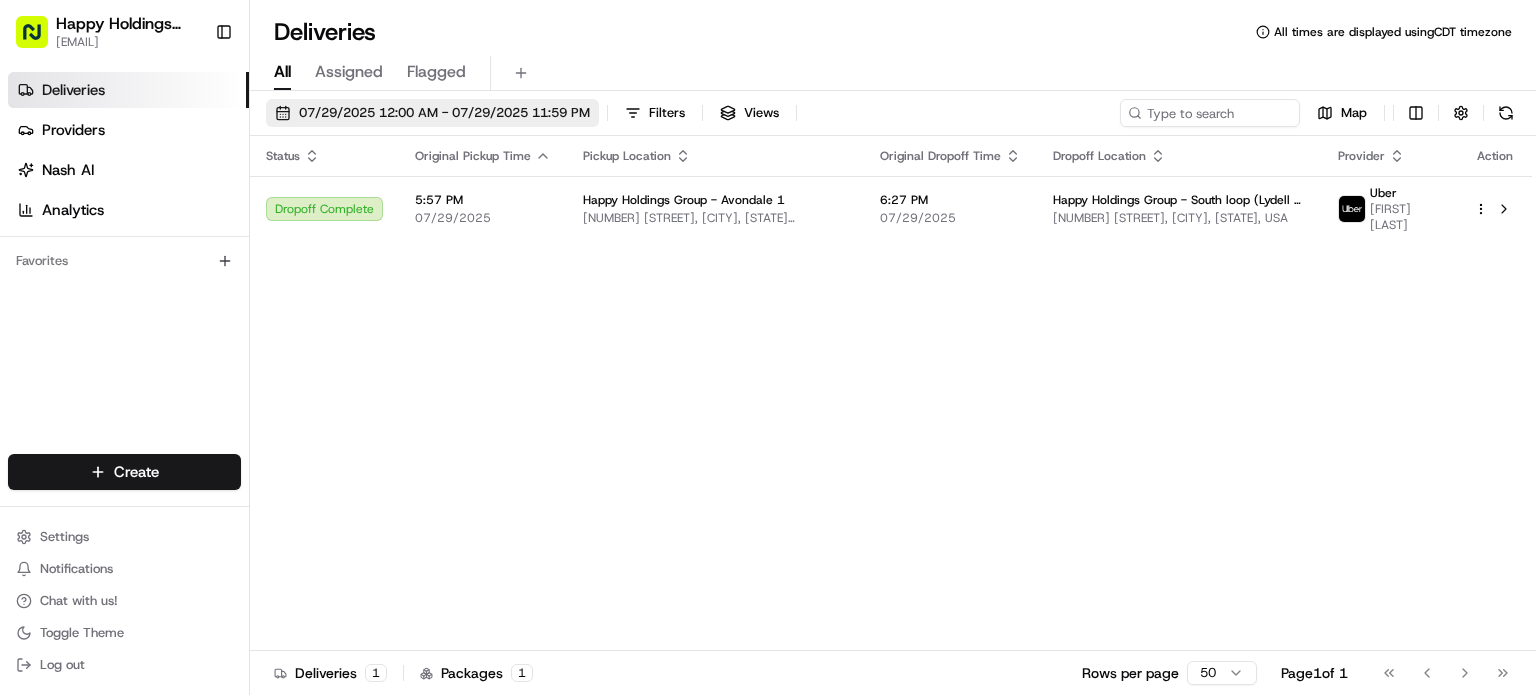 click on "07/29/2025 12:00 AM - 07/29/2025 11:59 PM" at bounding box center (444, 113) 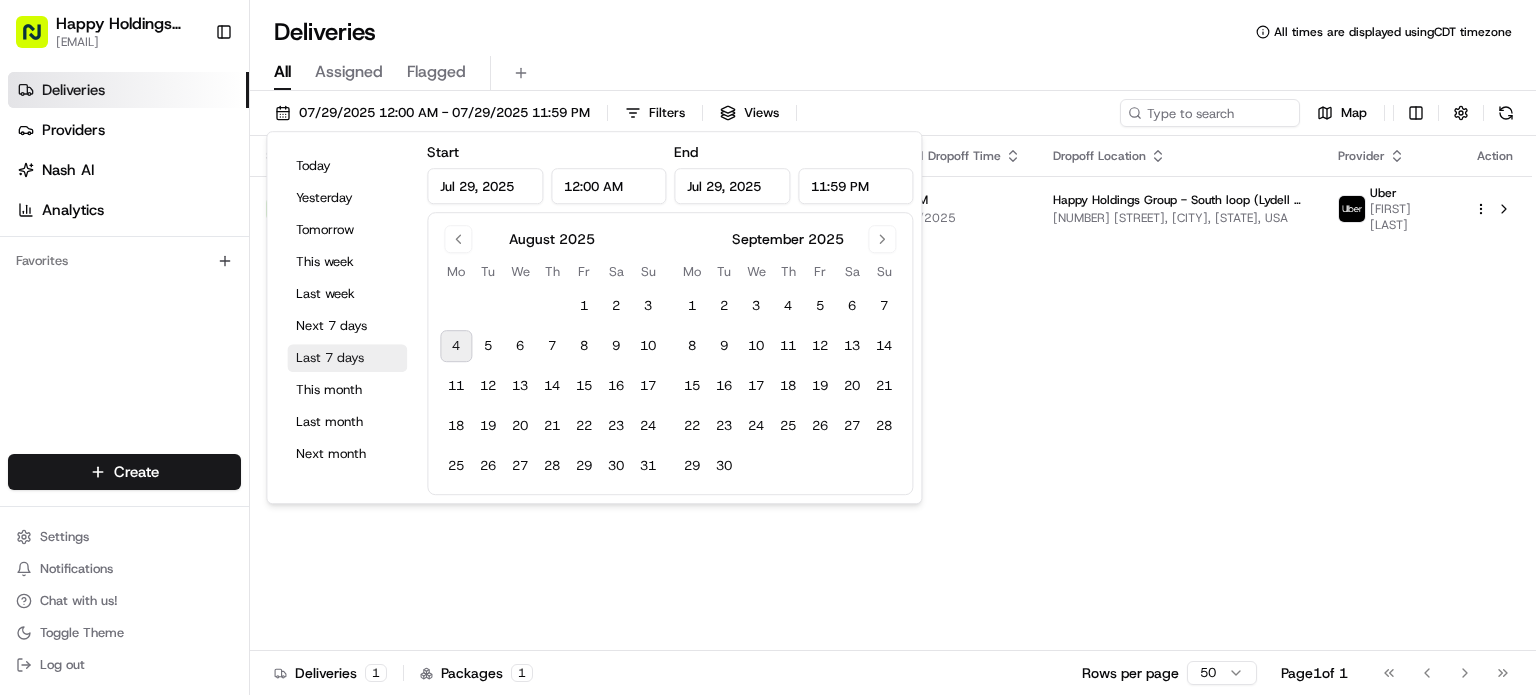 click on "Last 7 days" at bounding box center [347, 358] 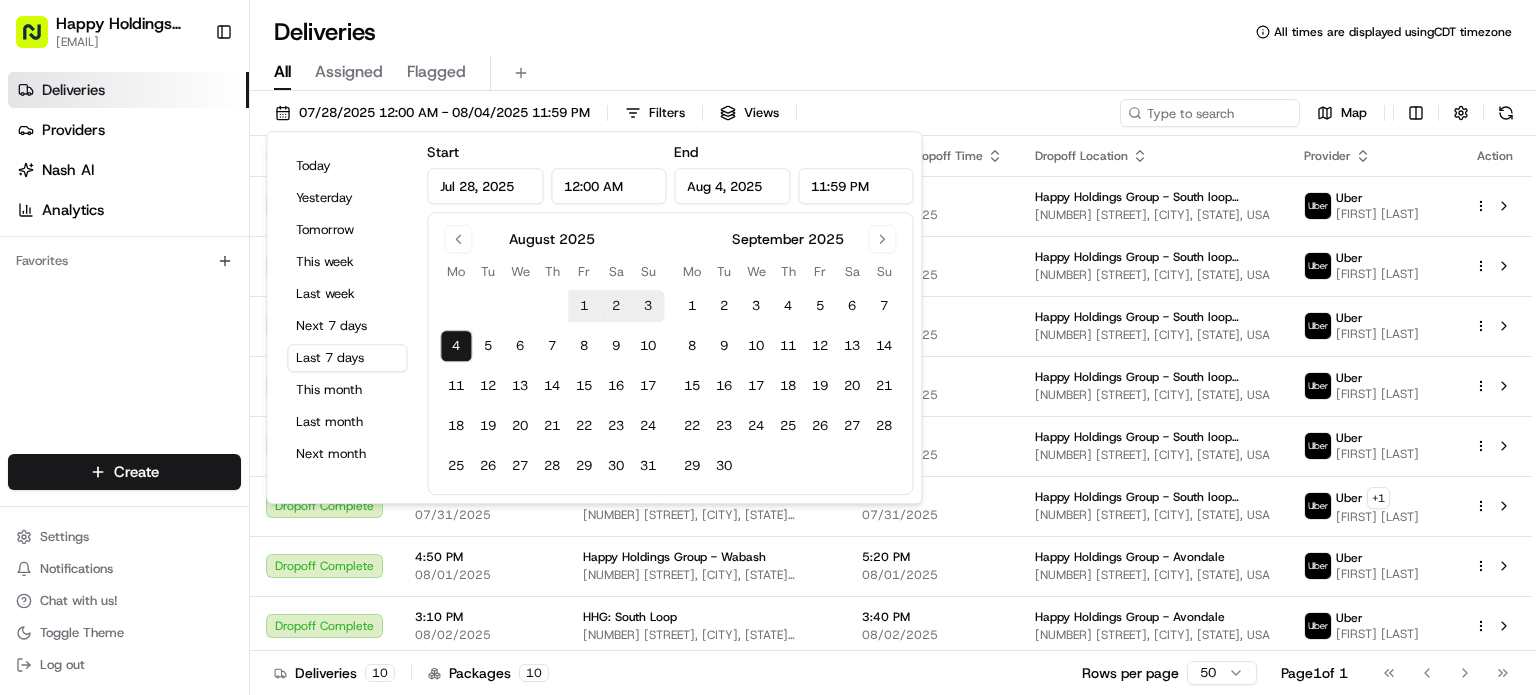 click on "All Assigned Flagged" at bounding box center (893, 73) 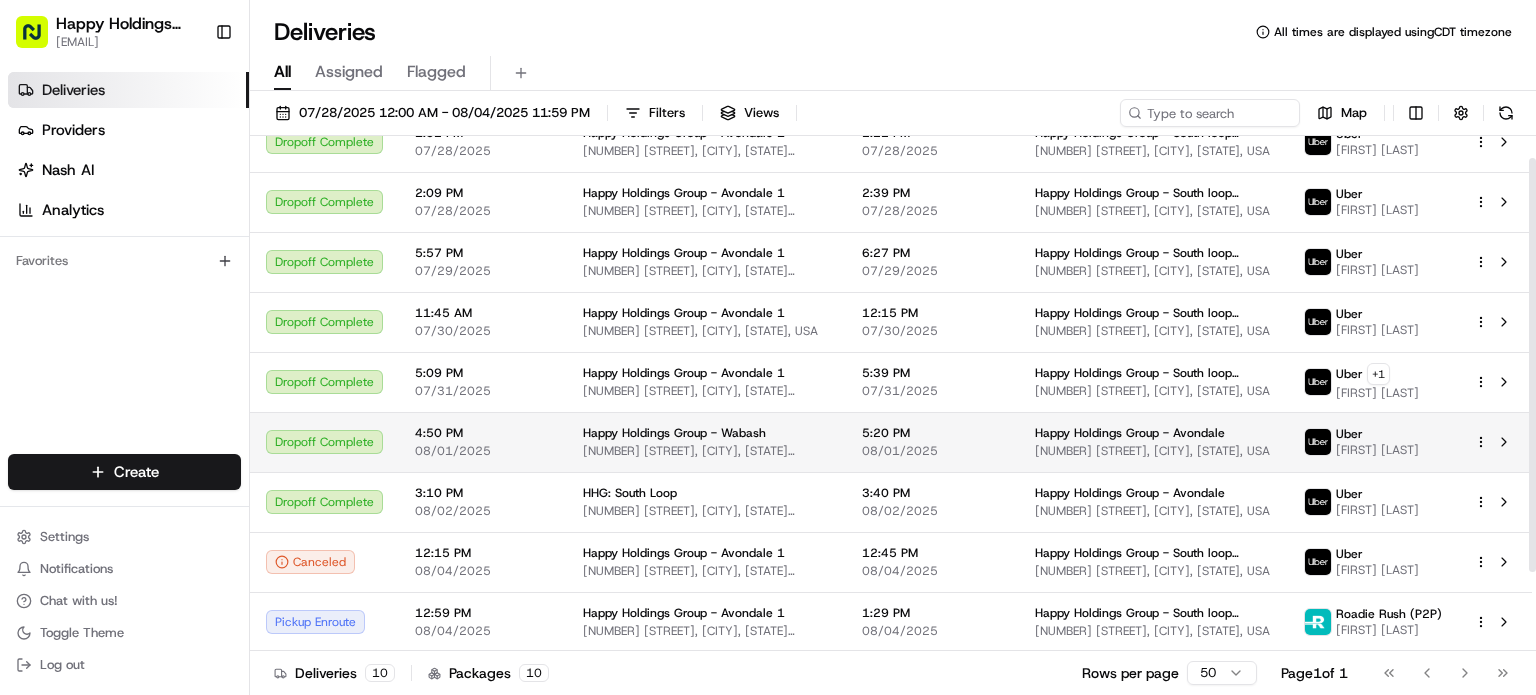 scroll, scrollTop: 0, scrollLeft: 0, axis: both 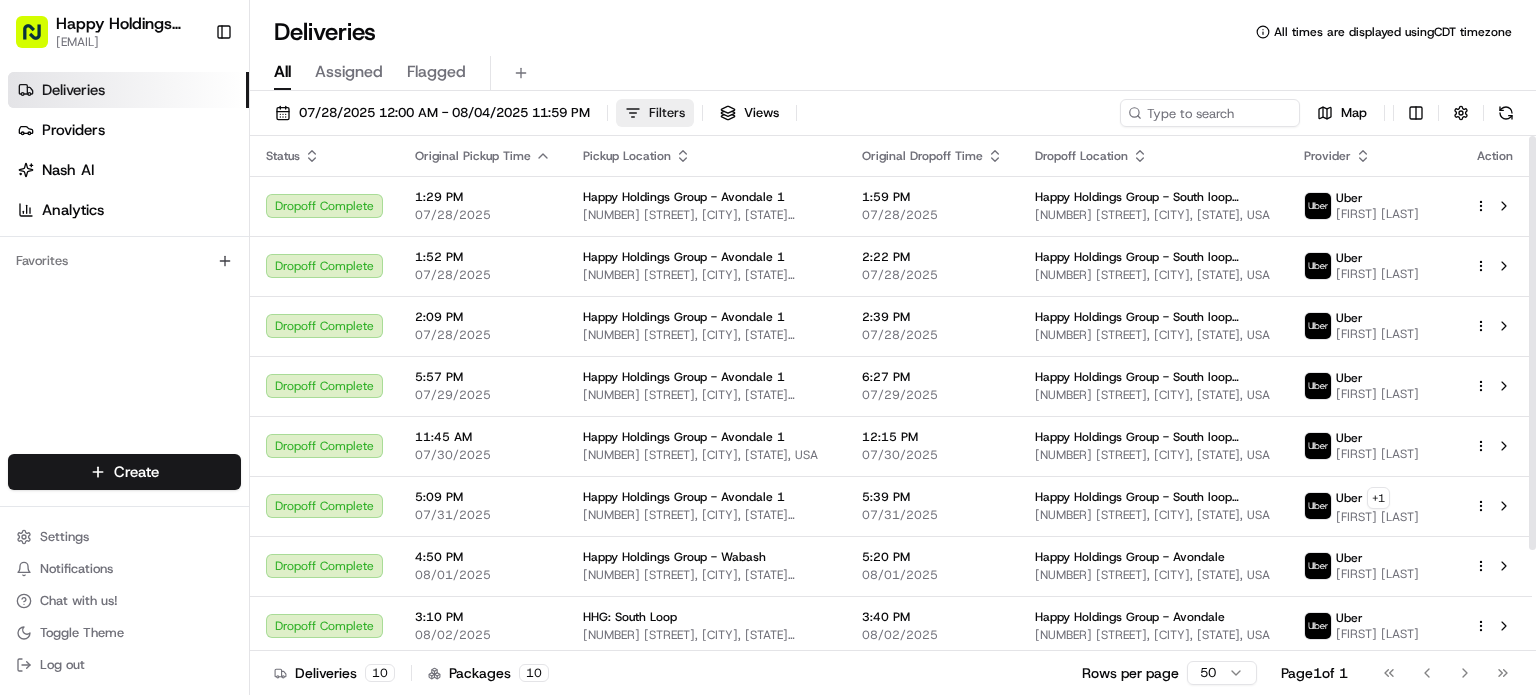 click on "Filters" at bounding box center (667, 113) 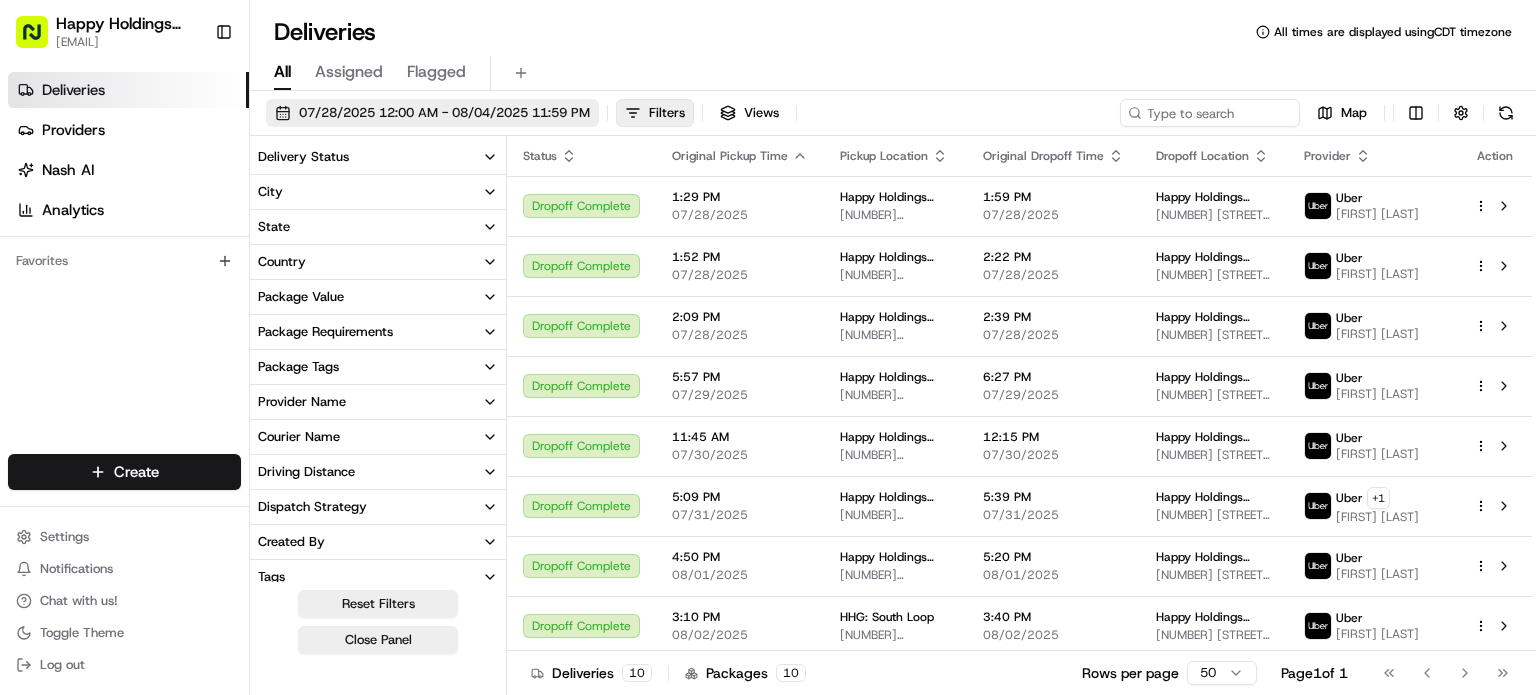 click on "07/28/2025 12:00 AM - 08/04/2025 11:59 PM" at bounding box center [444, 113] 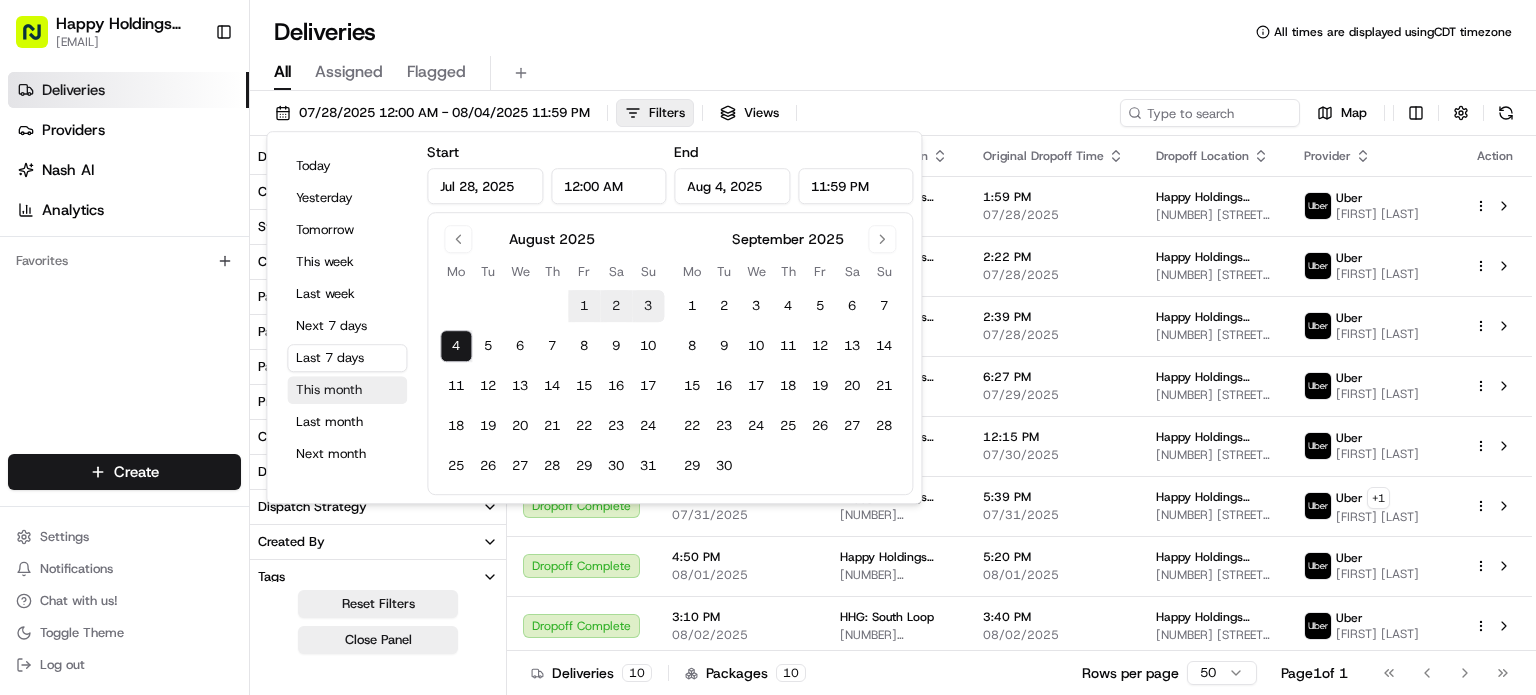 click on "This month" at bounding box center [347, 390] 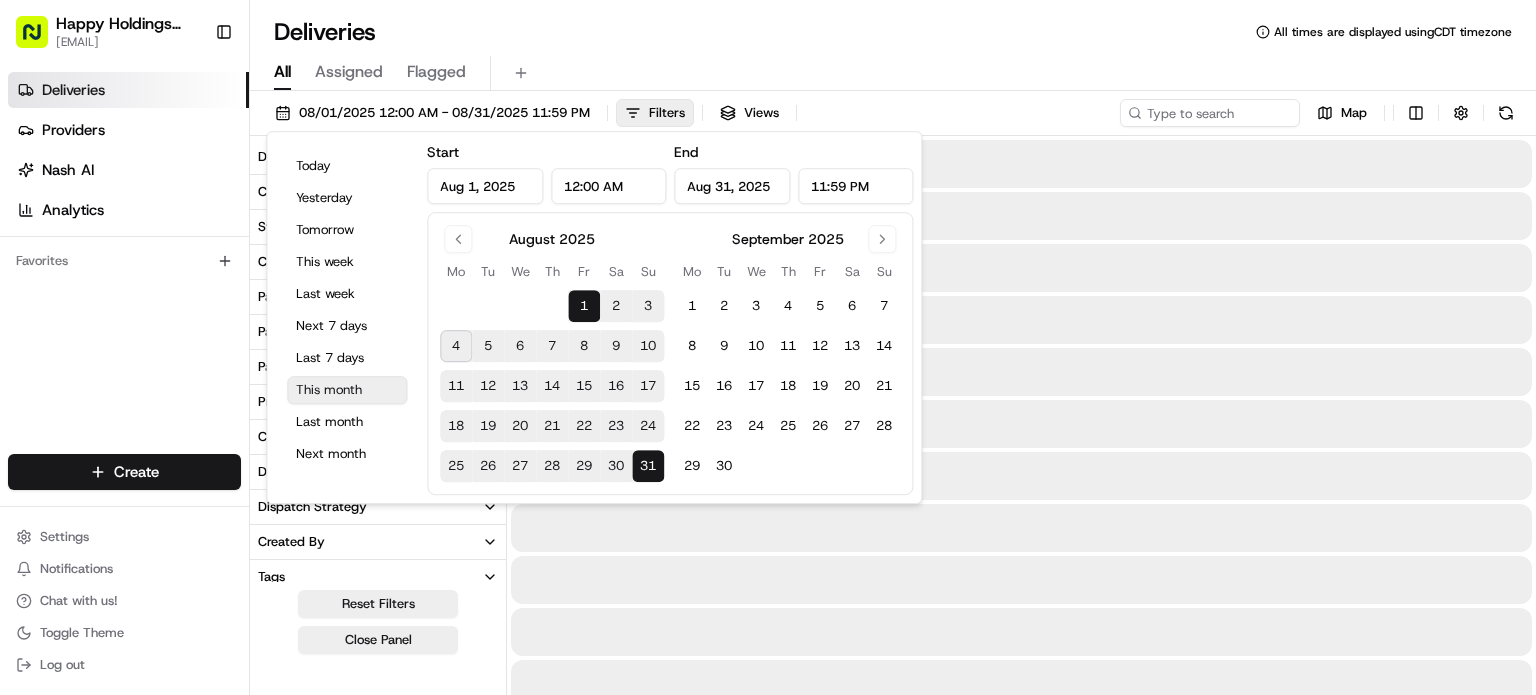 type on "Aug 1, 2025" 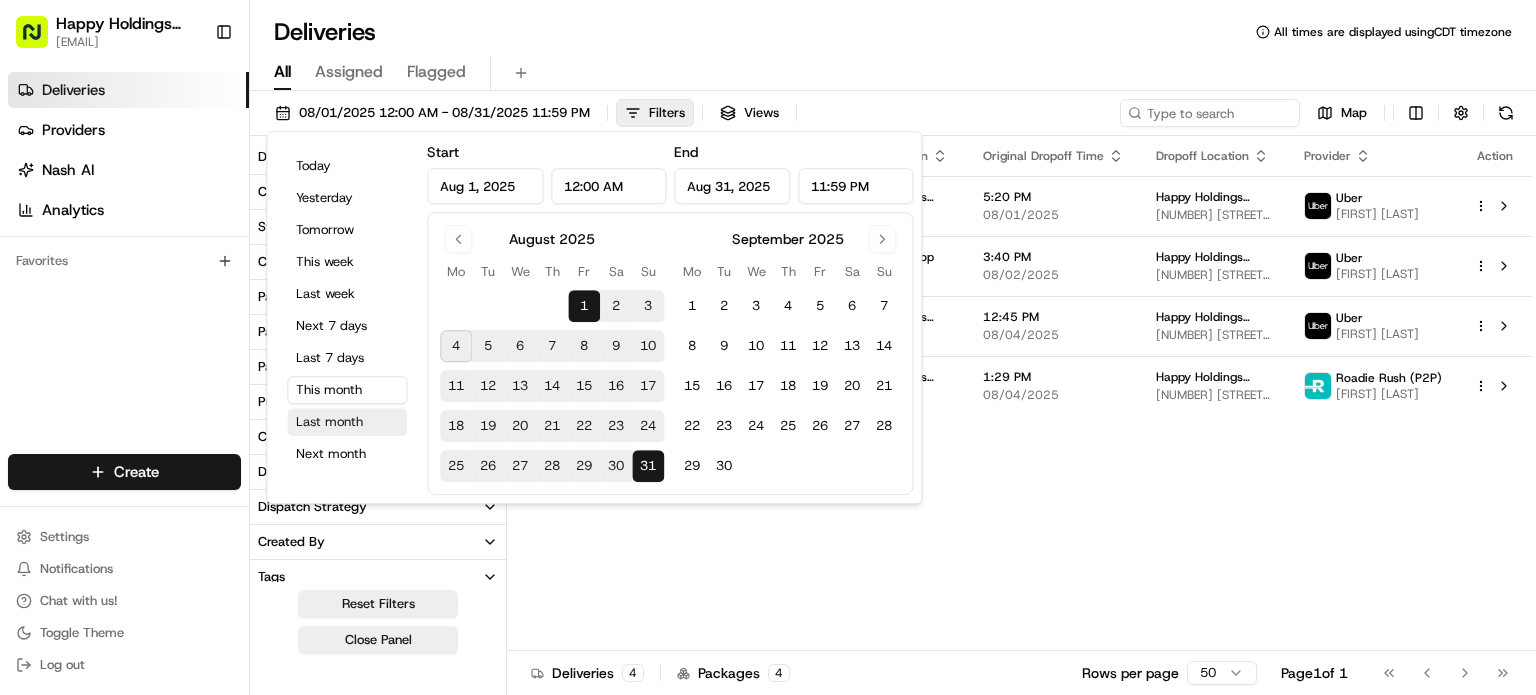 click on "Last month" at bounding box center (347, 422) 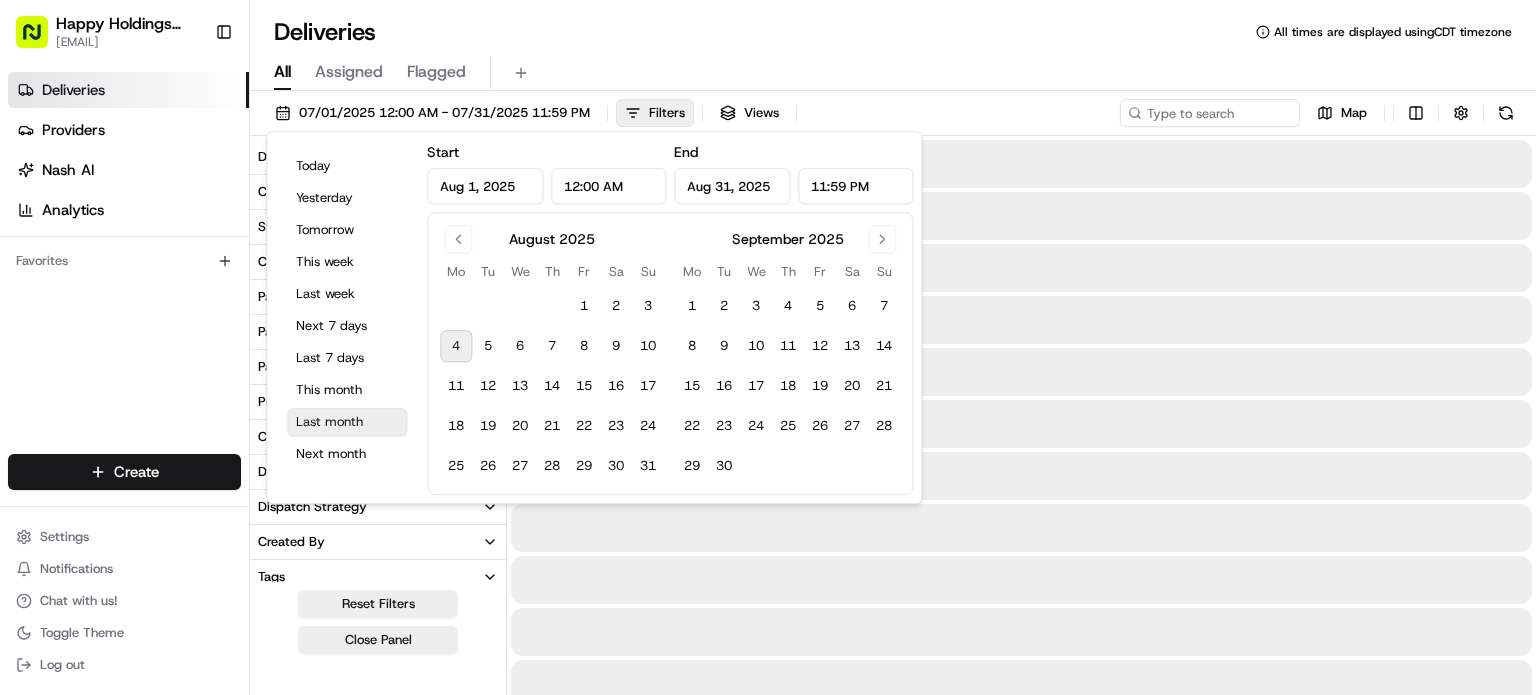 type on "Jul 1, 2025" 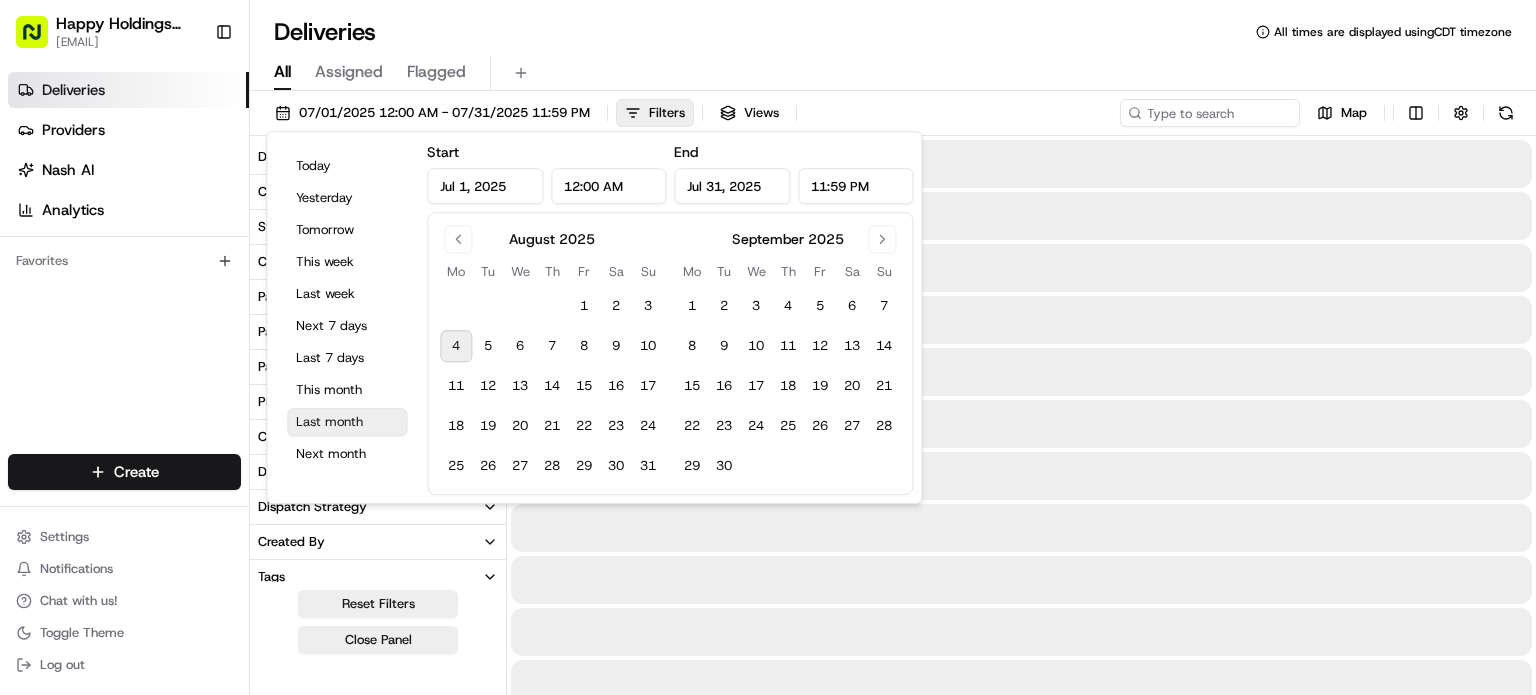 click on "Deliveries All times are displayed using  CDT   timezone" at bounding box center (893, 32) 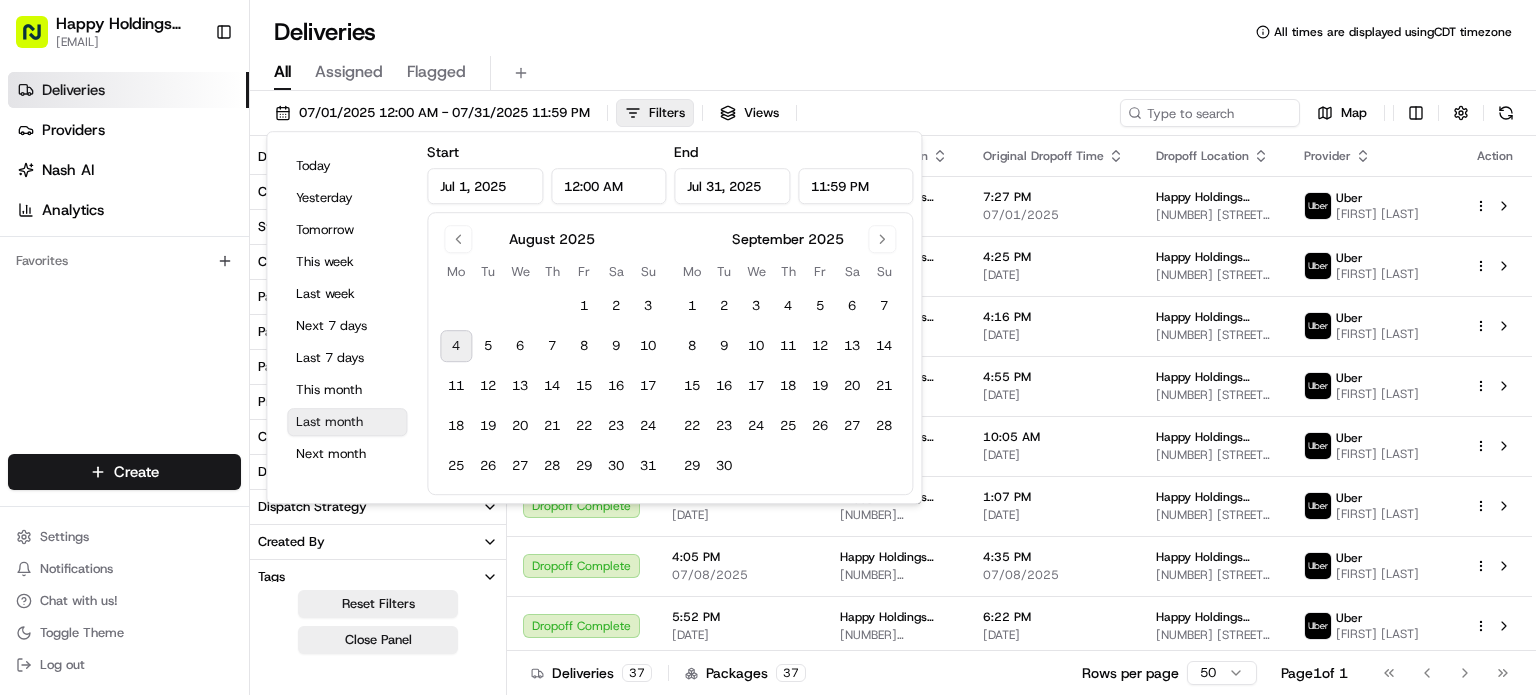 click on "Last month" at bounding box center [347, 422] 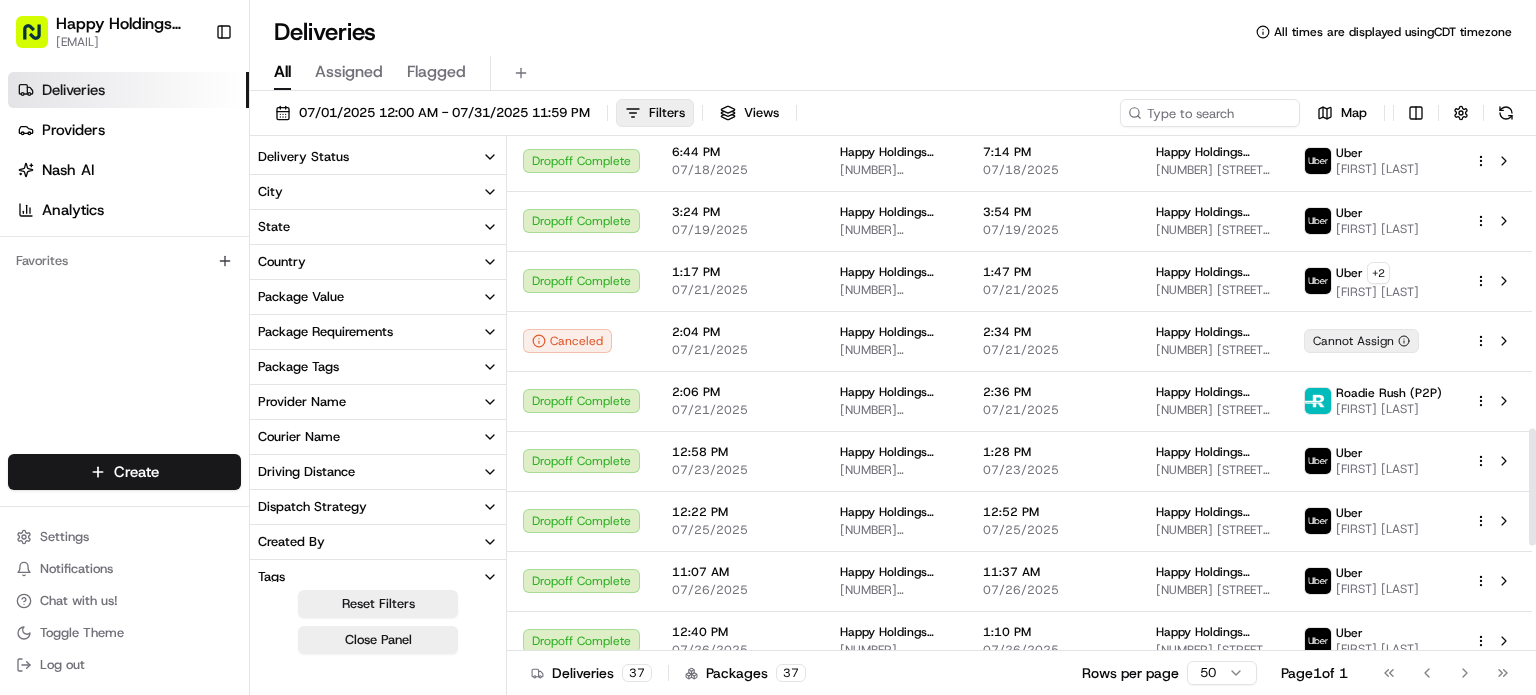 scroll, scrollTop: 1273, scrollLeft: 0, axis: vertical 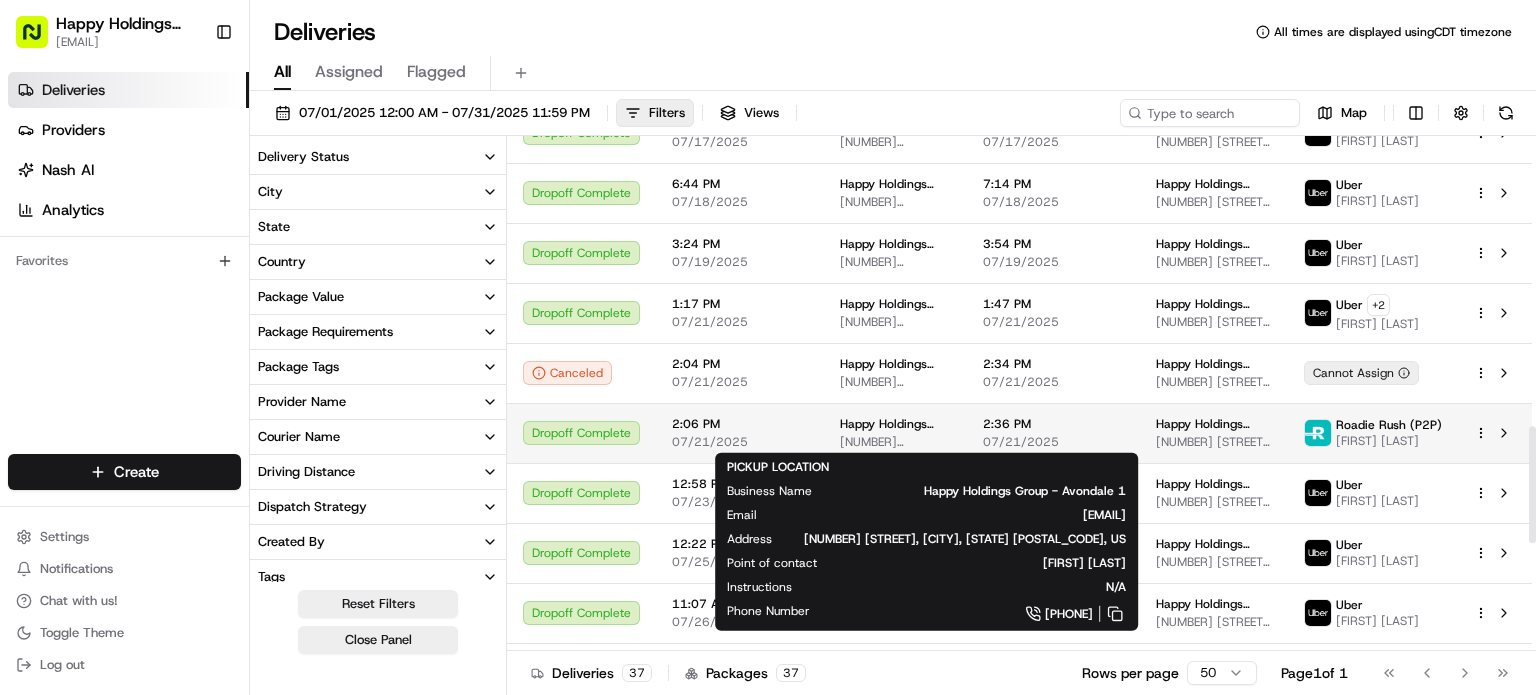click on "[NUMBER] [STREET], [CITY], [STATE] [POSTAL_CODE], US" at bounding box center (895, 442) 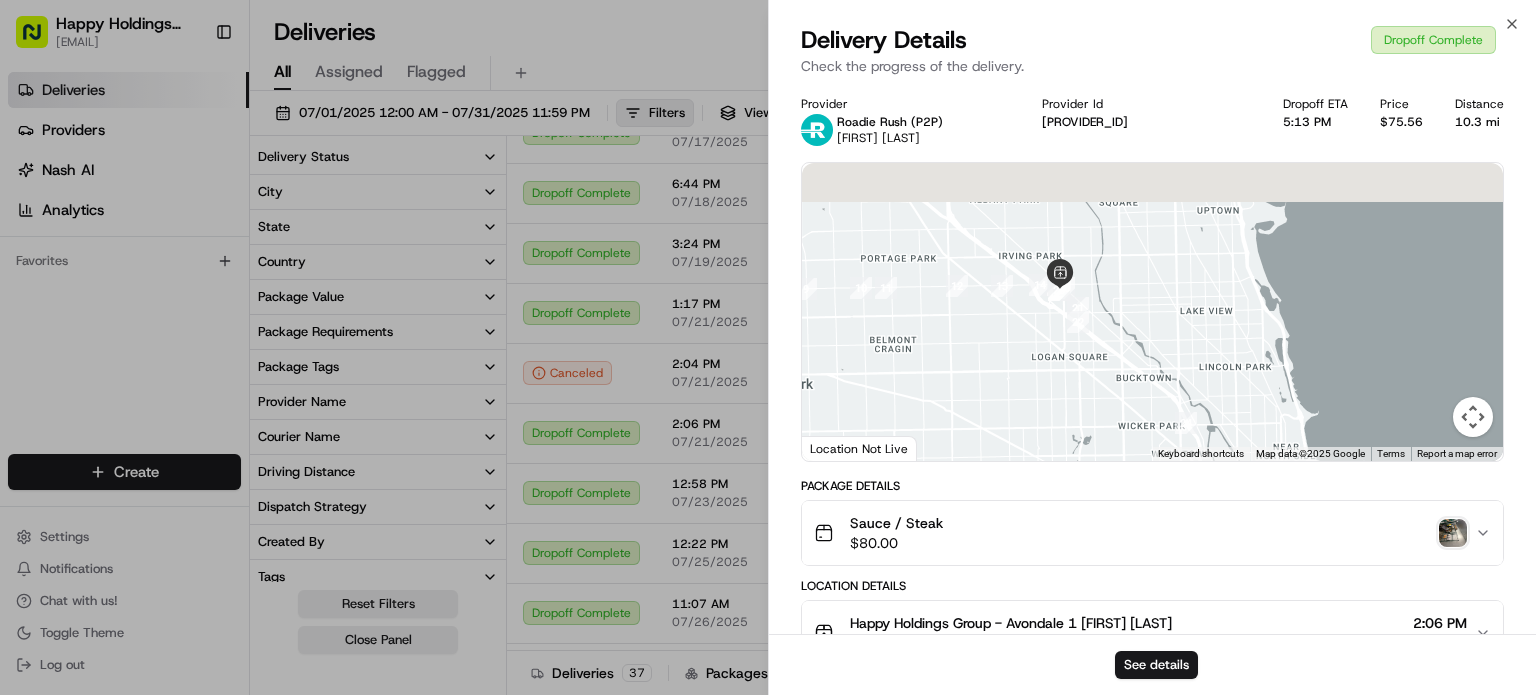 drag, startPoint x: 1091, startPoint y: 239, endPoint x: 992, endPoint y: 356, distance: 153.26448 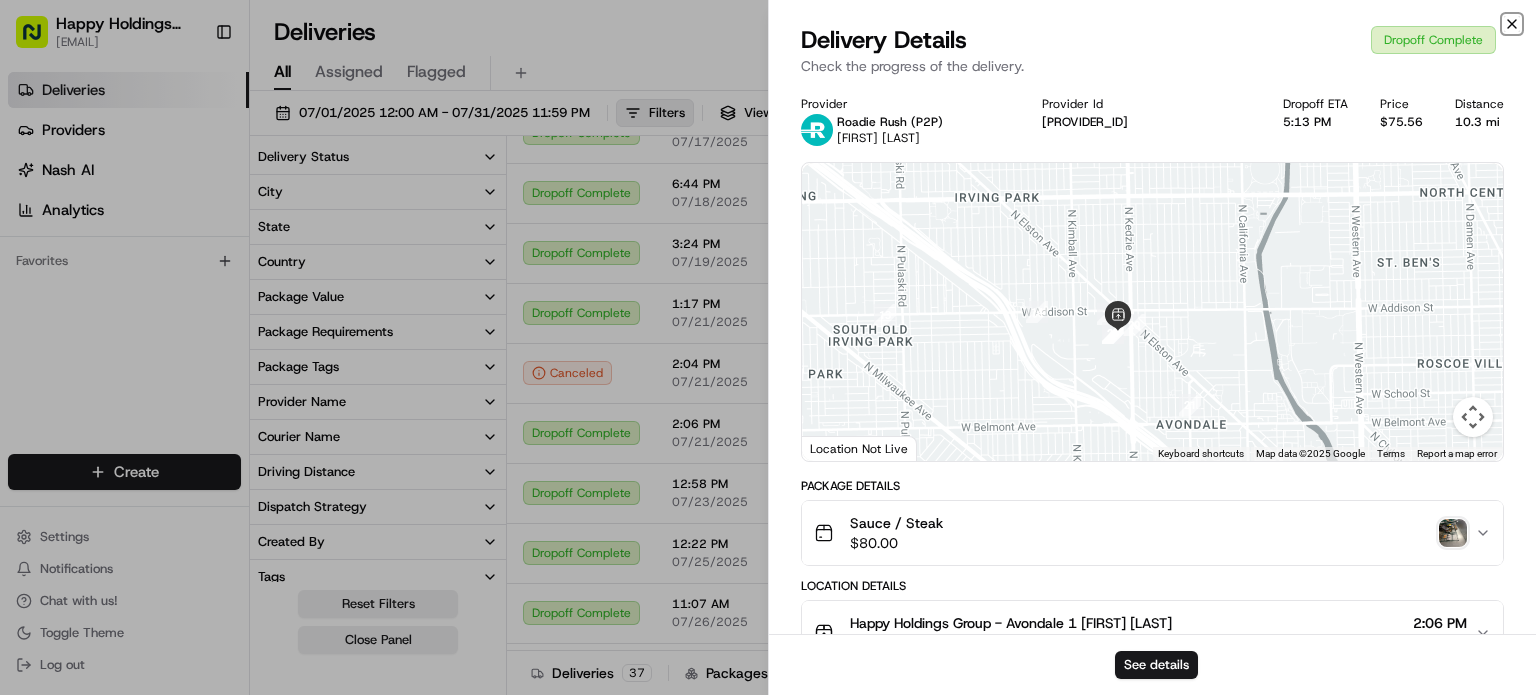click 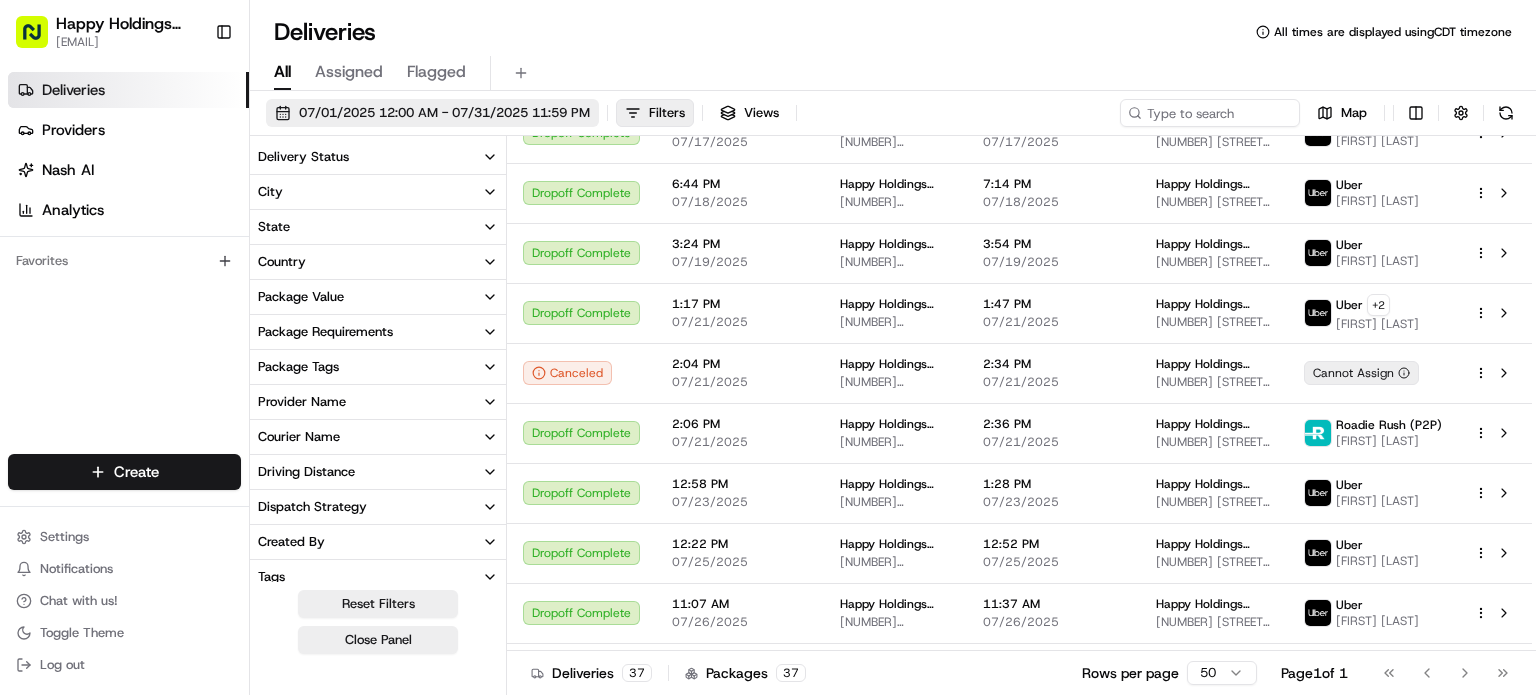 click on "07/01/2025 12:00 AM - 07/31/2025 11:59 PM" at bounding box center (444, 113) 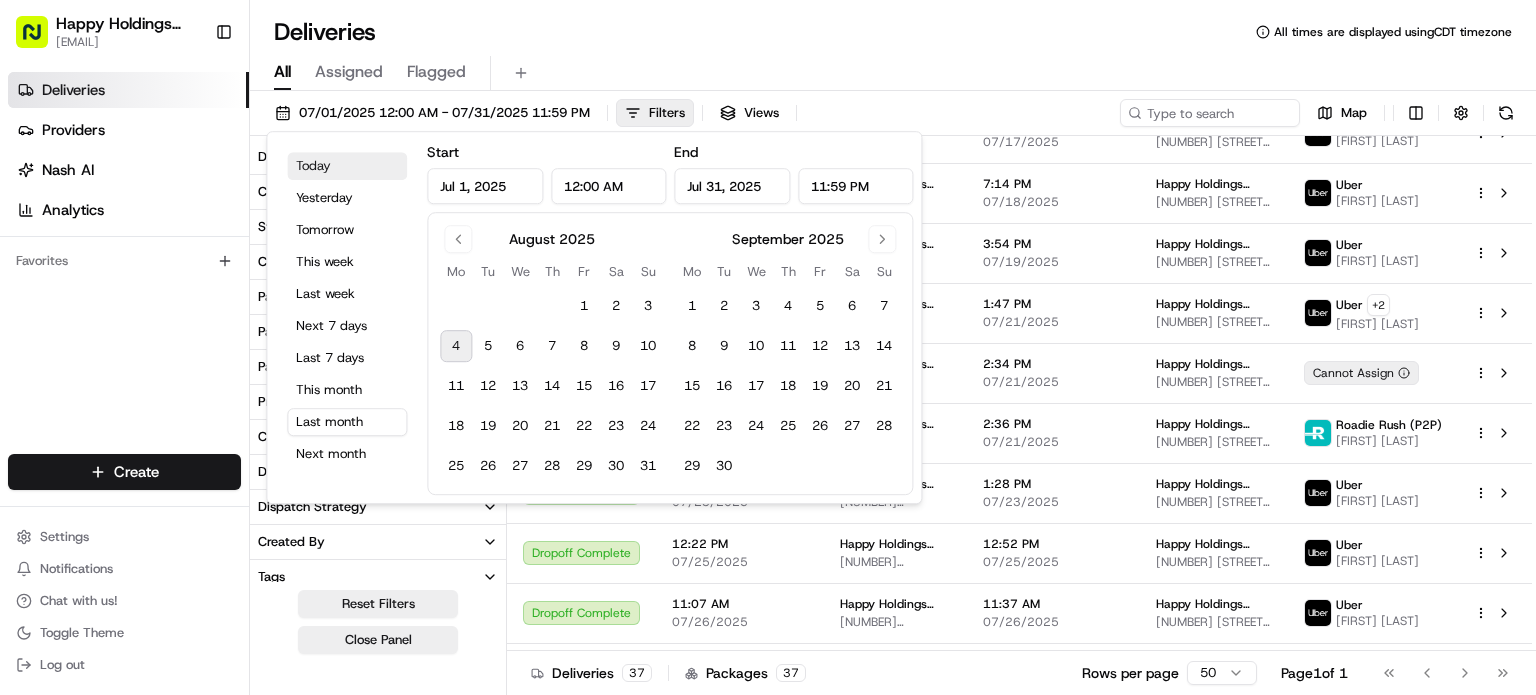 click on "Today" at bounding box center [347, 166] 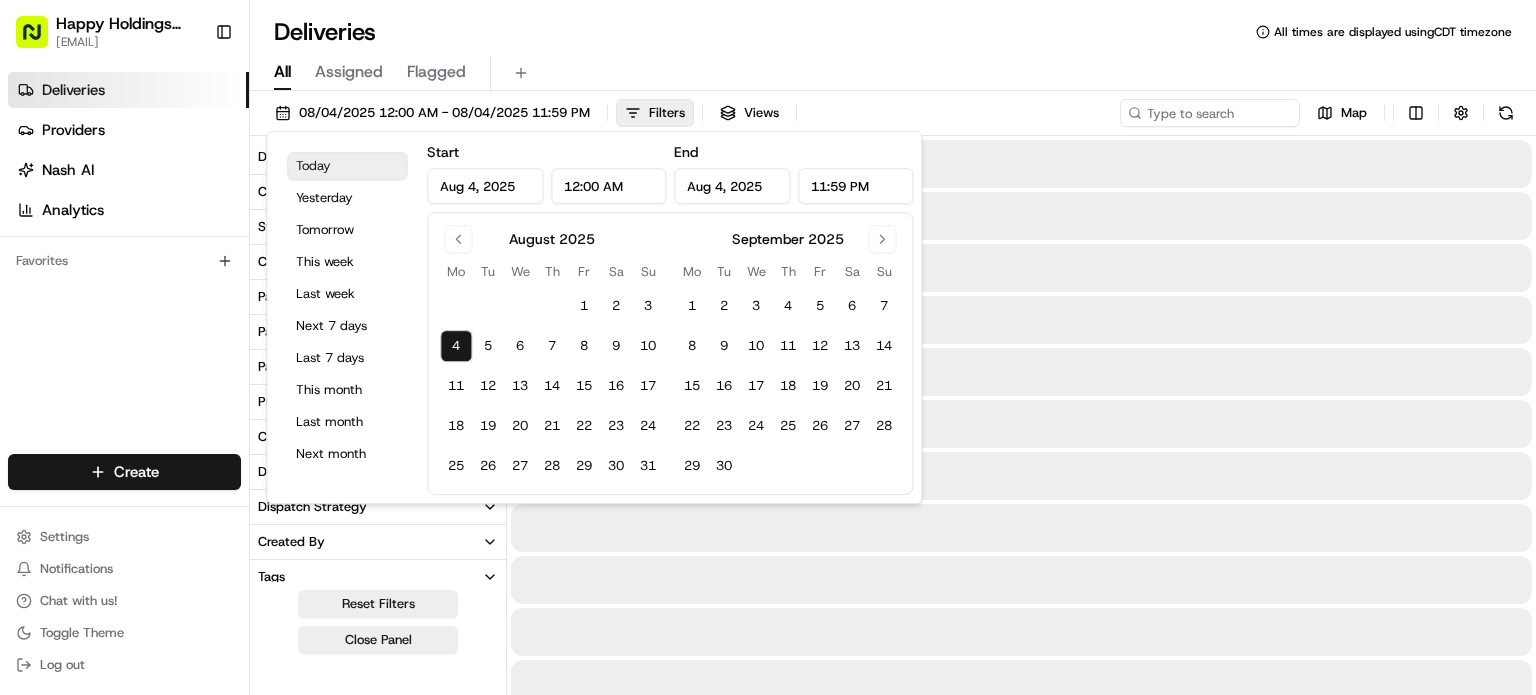 type on "Aug 4, 2025" 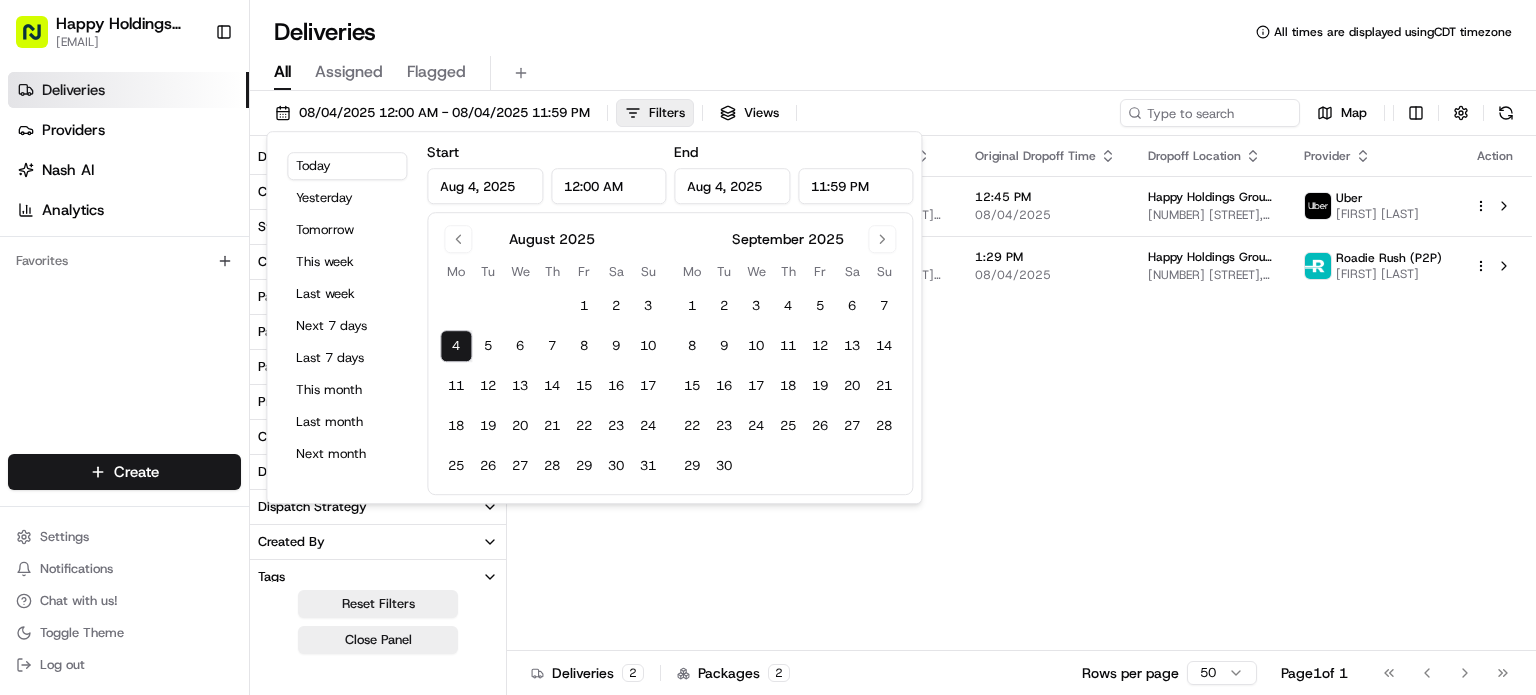 click on "All Assigned Flagged" at bounding box center [893, 69] 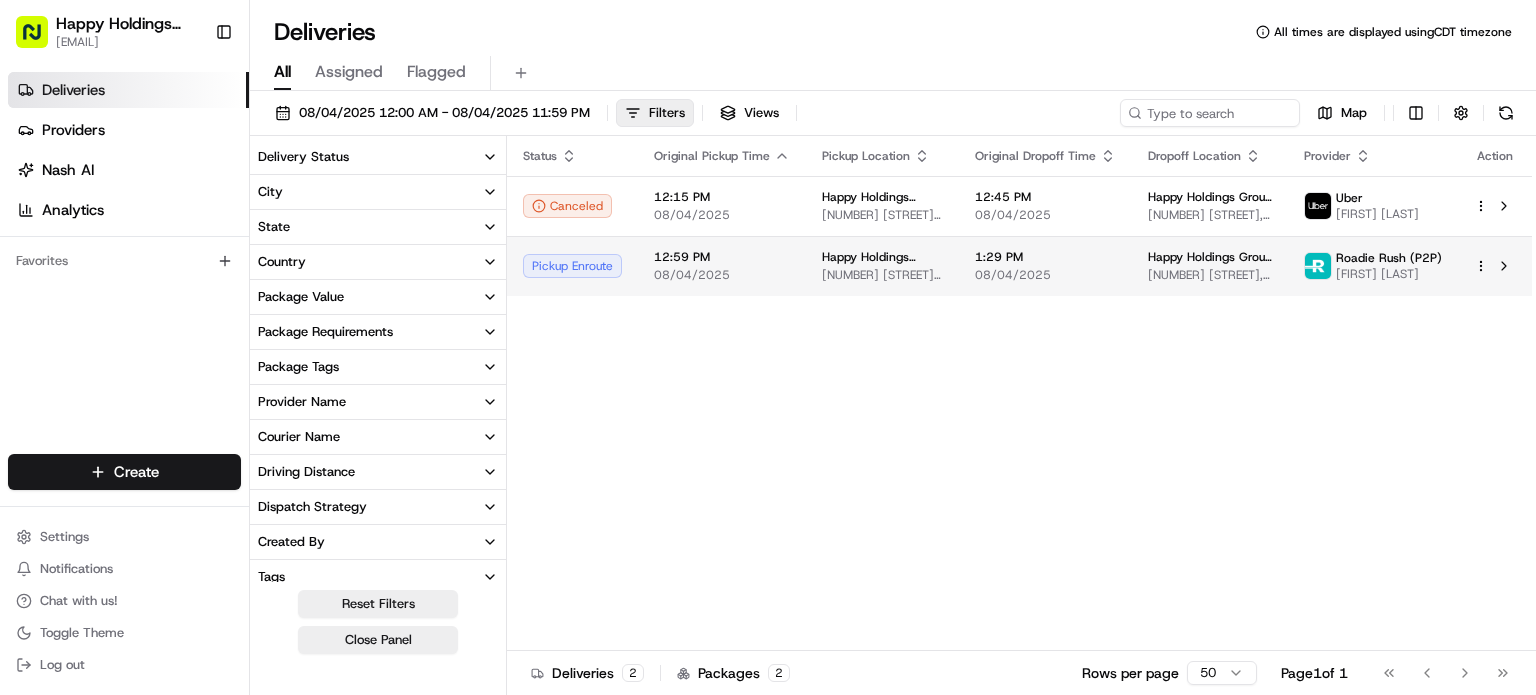 click on "Pickup Enroute" at bounding box center [572, 266] 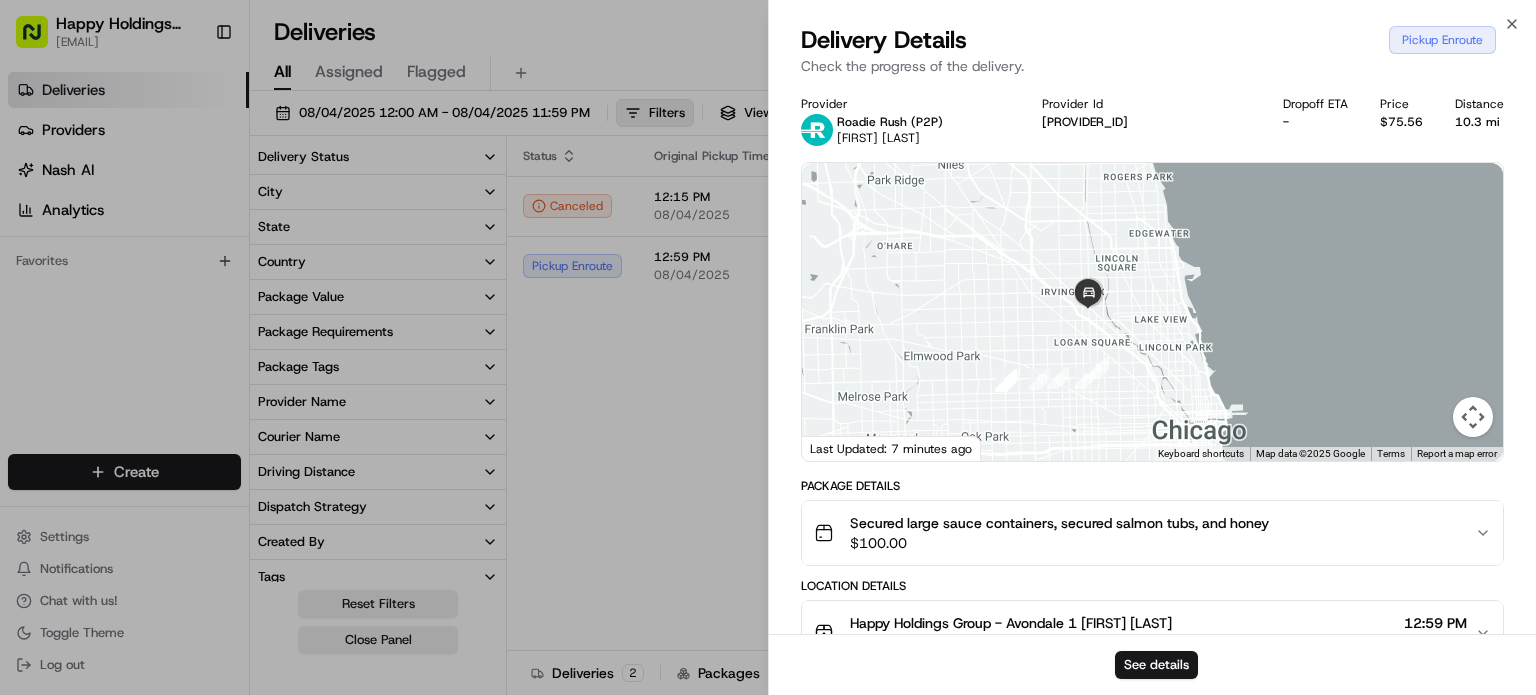 drag, startPoint x: 1101, startPoint y: 299, endPoint x: 1044, endPoint y: 413, distance: 127.45587 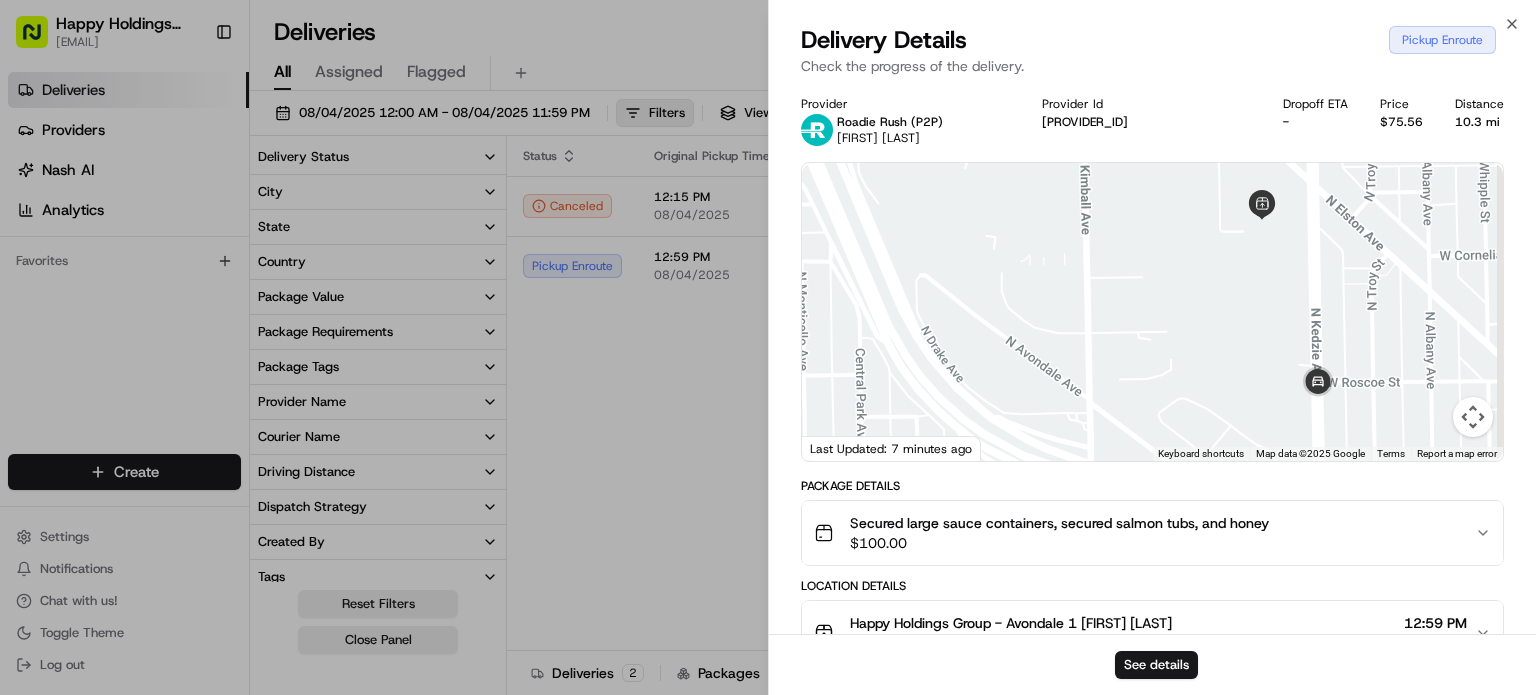 drag, startPoint x: 1172, startPoint y: 278, endPoint x: 751, endPoint y: 416, distance: 443.04062 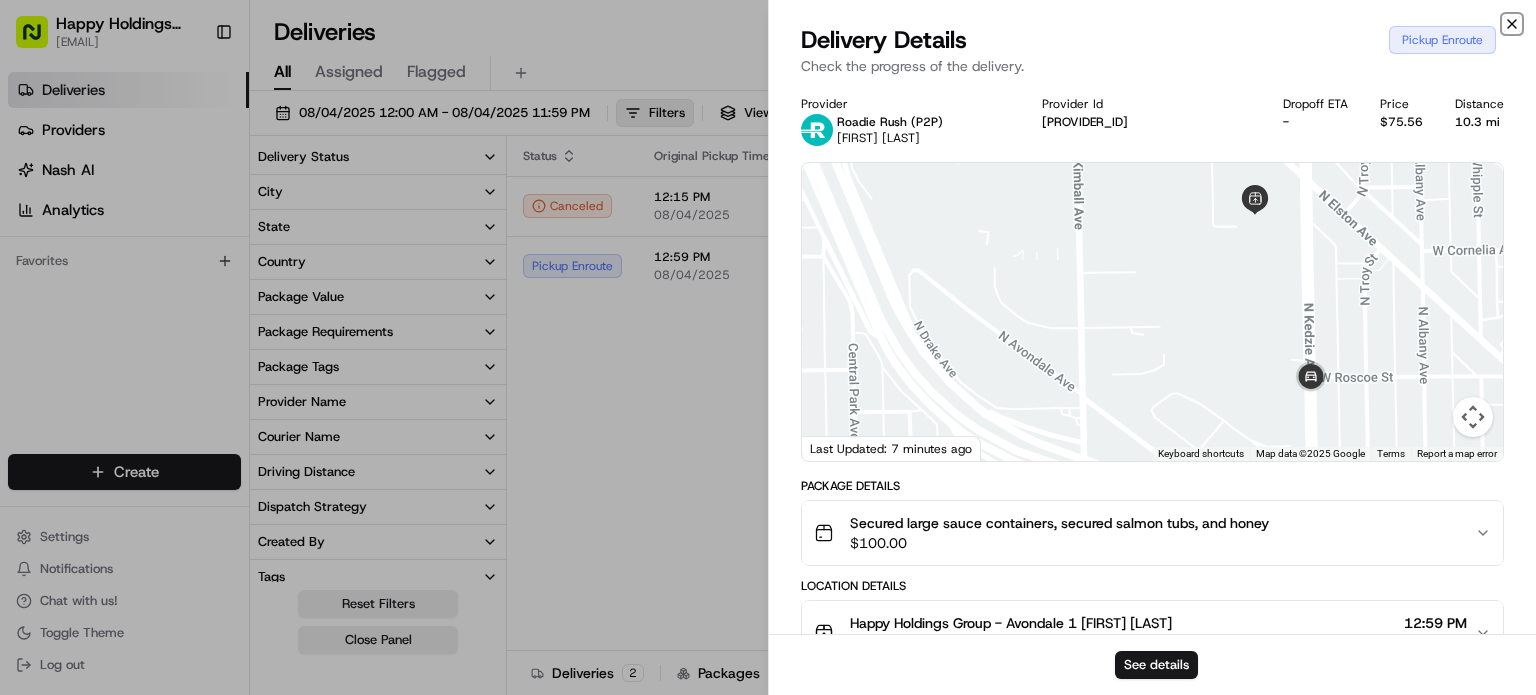 click 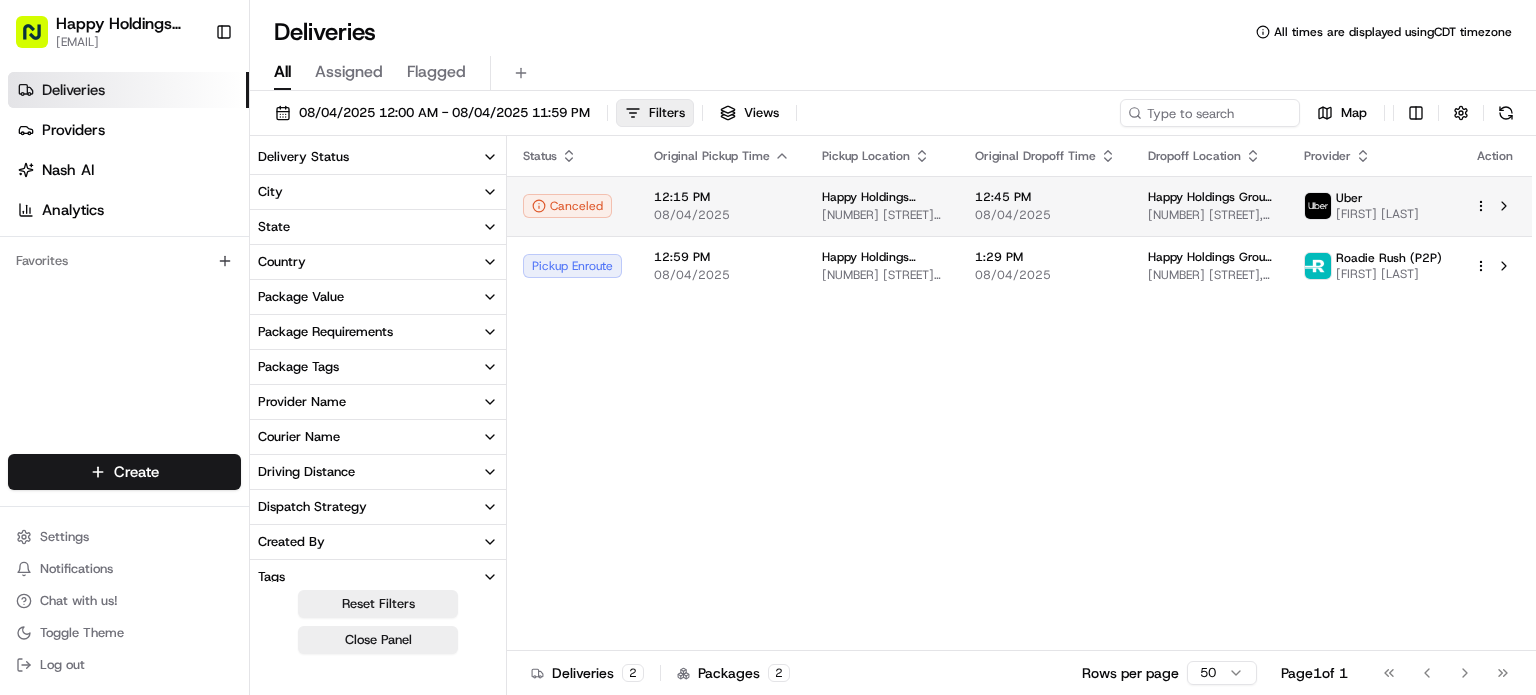click on "Happy Holdings Group - Avondale 1 [NUMBER] [STREET], [CITY], [STATE] [POSTAL_CODE], US" at bounding box center [882, 206] 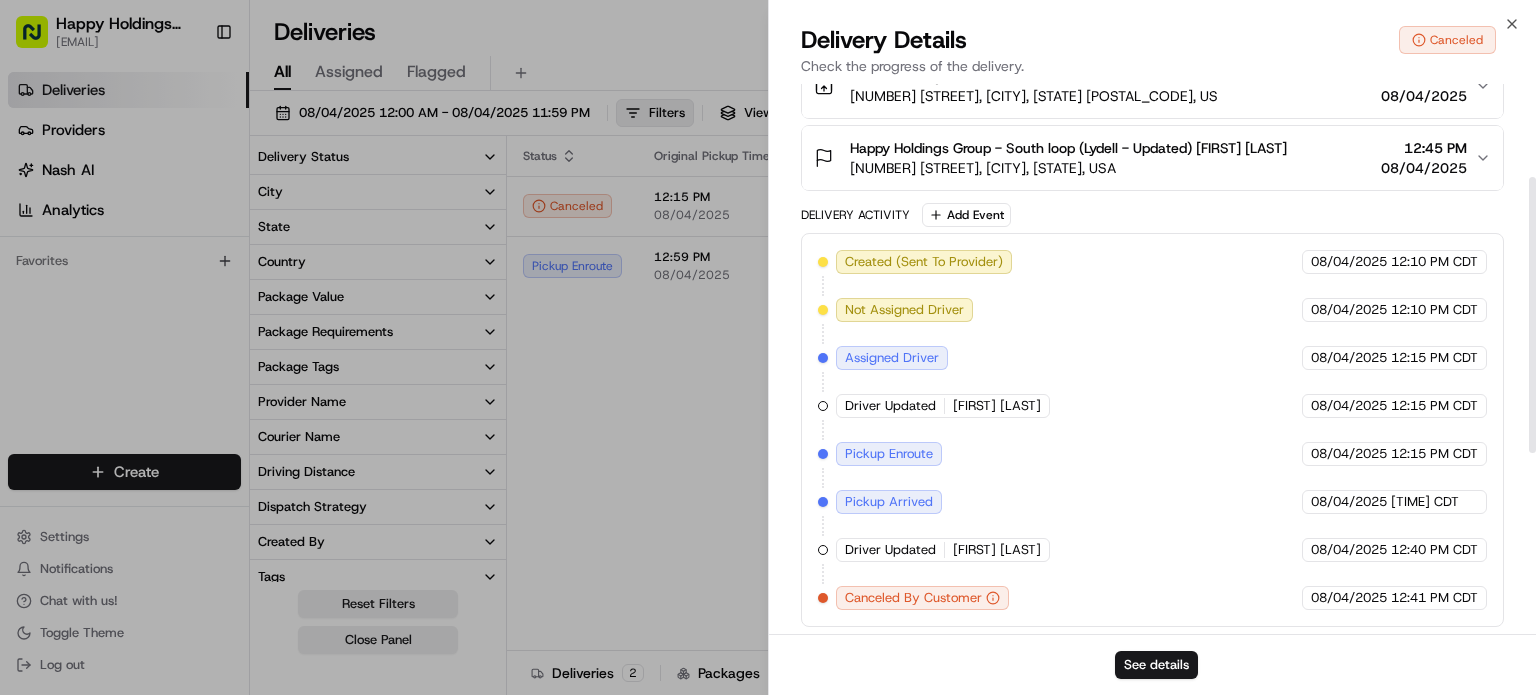 scroll, scrollTop: 0, scrollLeft: 0, axis: both 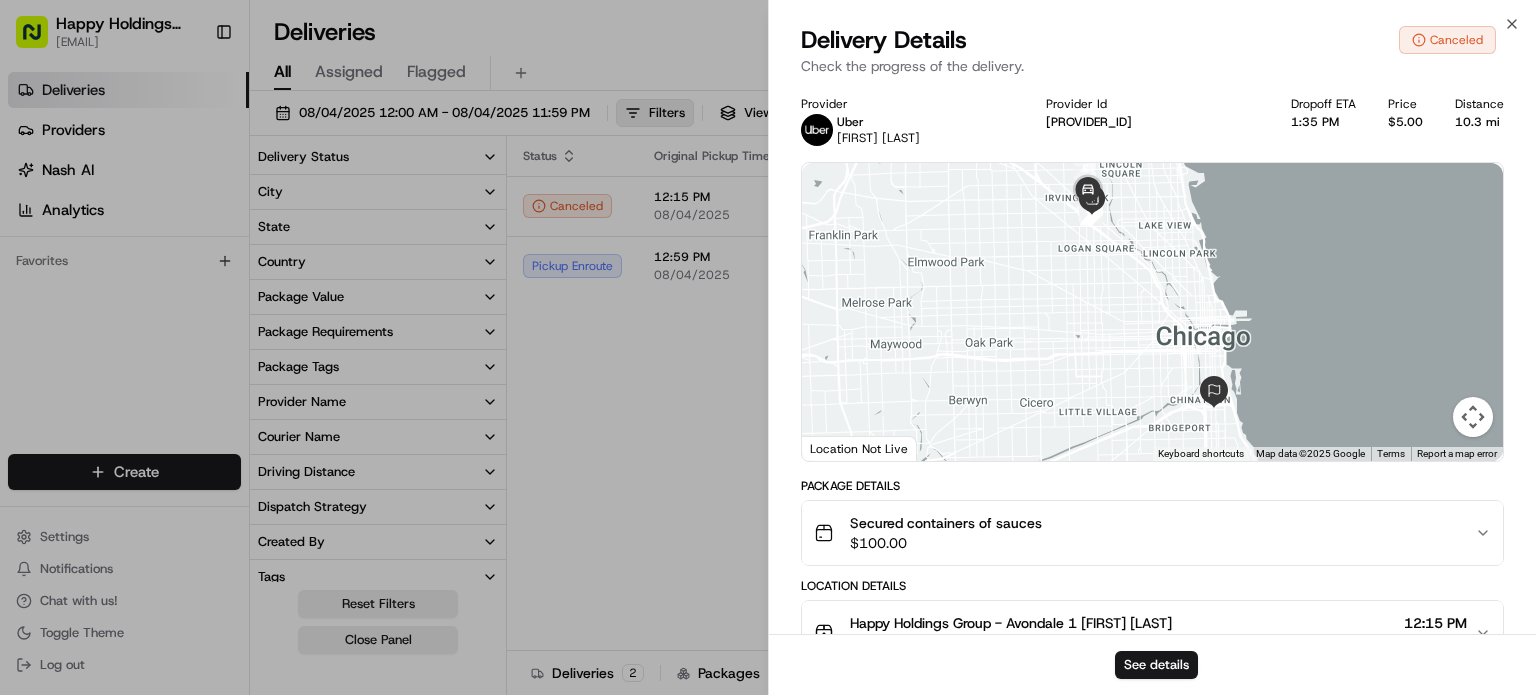 click on "Close Delivery Details Canceled Check the progress of the delivery. Provider Uber [FIRST] [LAST]. Provider Id 6D83C Dropoff ETA [TIME] Price $5.00 Distance 10.3 mi ← Move left → Move right ↑ Move up ↓ Move down + Zoom in - Zoom out Home Jump left by 75% End Jump right by 75% Page Up Jump up by 75% Page Down Jump down by 75% 1 2 3 4 5 6 7 8 9 10 11 12 13 Keyboard shortcuts Map Data Map data ©2025 Google Map data ©2025 Google 2 km  Click to toggle between metric and imperial units Terms Report a map error Location Not Live Package Details Secured containers of sauces $ 100.00 Location Details Happy Holdings Group - Avondale 1 [FIRST] [LAST] [NUMBER] [STREET], [CITY], [STATE] [POSTAL_CODE], US [TIME] [DATE] Happy Holdings Group - South loop (Lydell - Updated) Lydell Tyler [NUMBER] [STREET], [CITY], [STATE] [POSTAL_CODE], USA [TIME] [DATE] Delivery Activity Add Event Created (Sent To Provider) Uber [DATE] [TIME] CDT Not Assigned Driver Uber [DATE] [TIME] CDT Assigned Driver Uber [DATE] [TIME] CDT" at bounding box center [1152, 347] 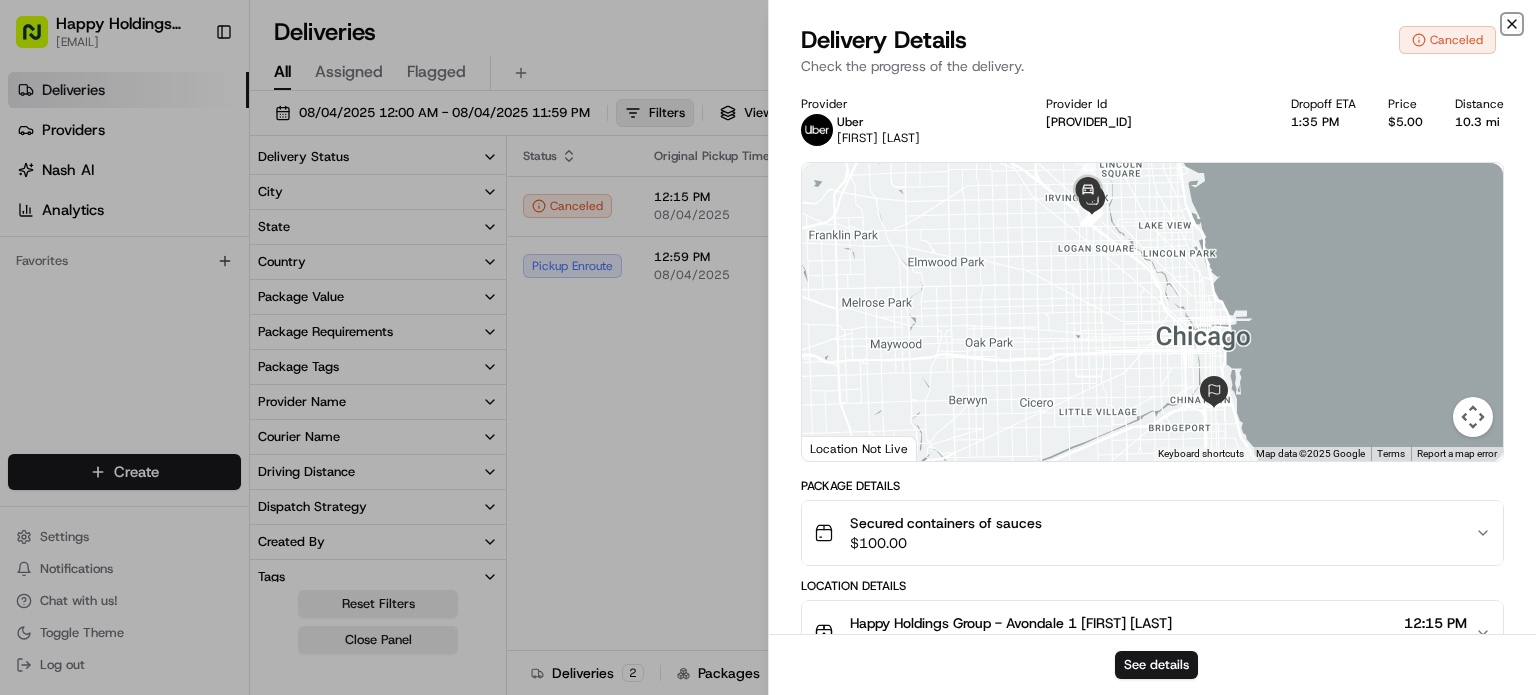click 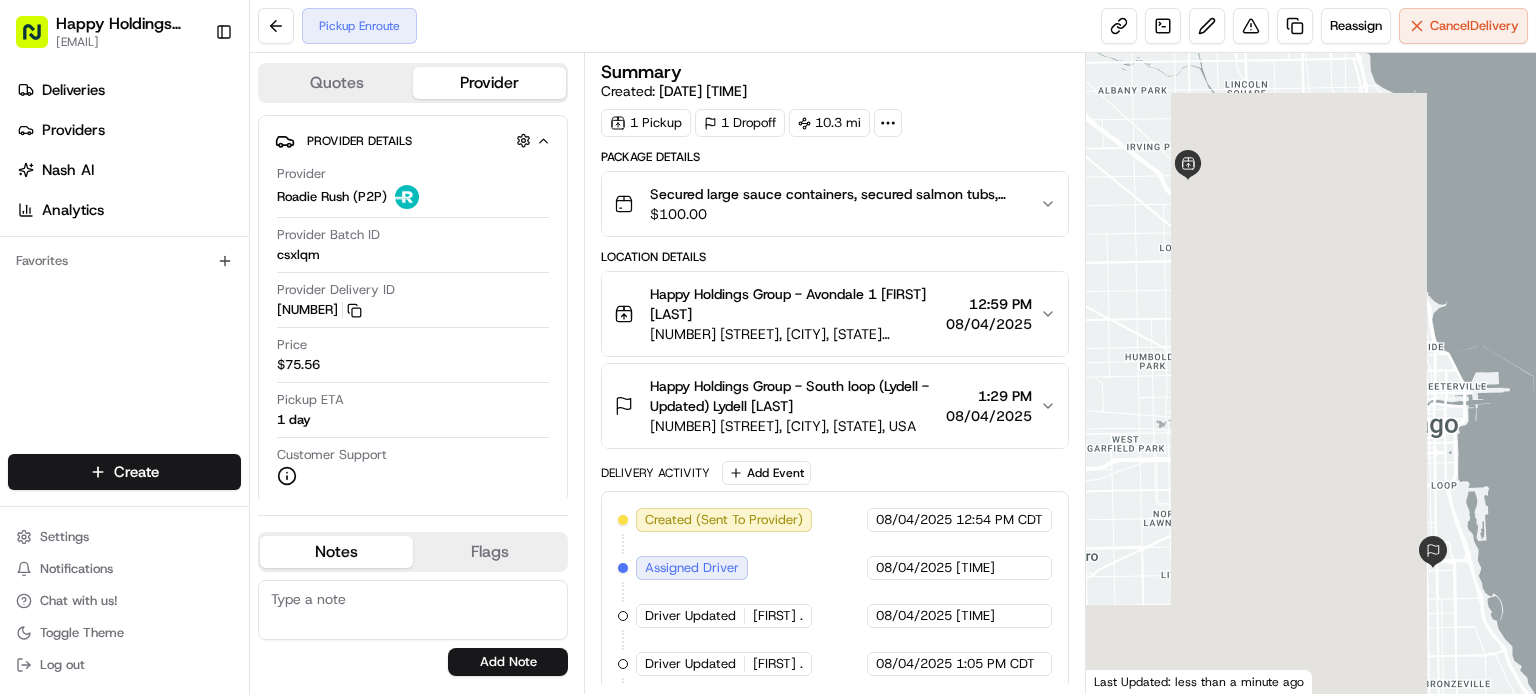 scroll, scrollTop: 0, scrollLeft: 0, axis: both 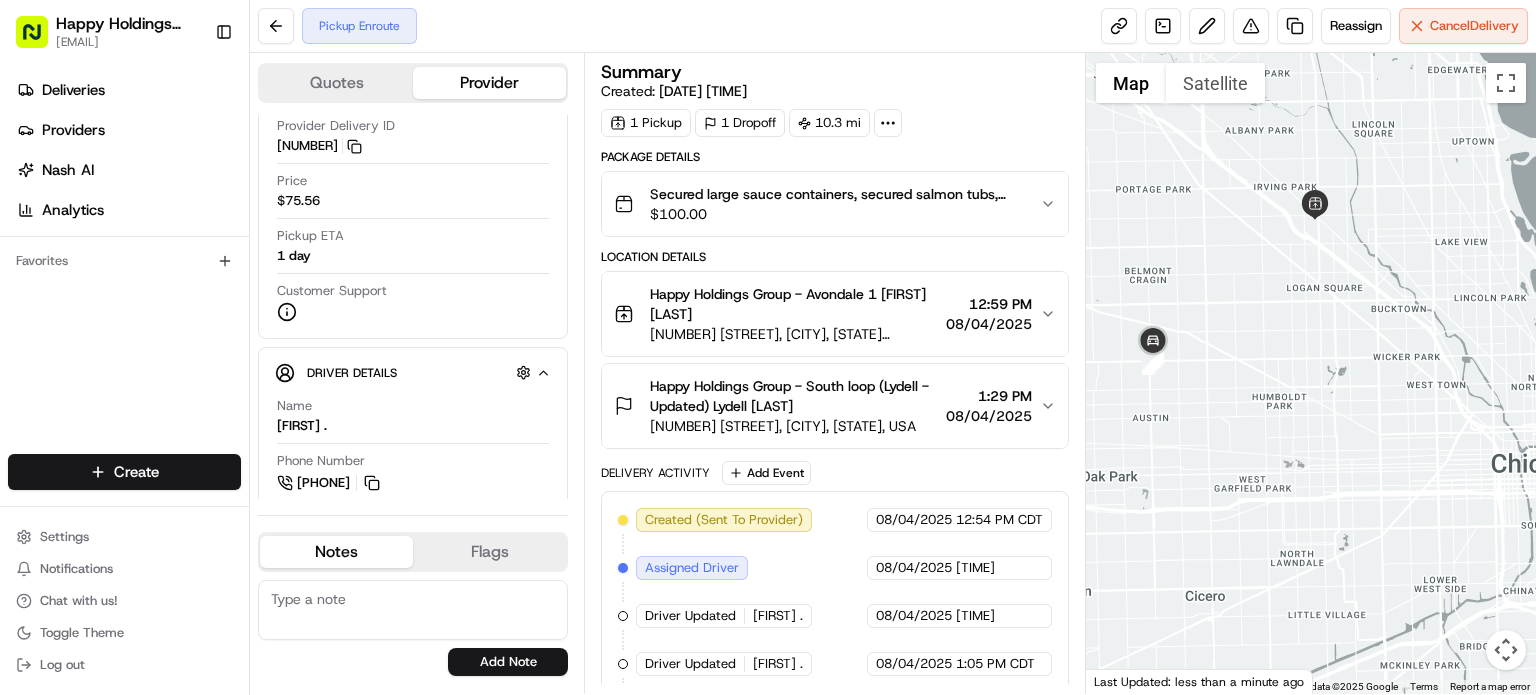 drag, startPoint x: 1345, startPoint y: 311, endPoint x: 1474, endPoint y: 351, distance: 135.05925 